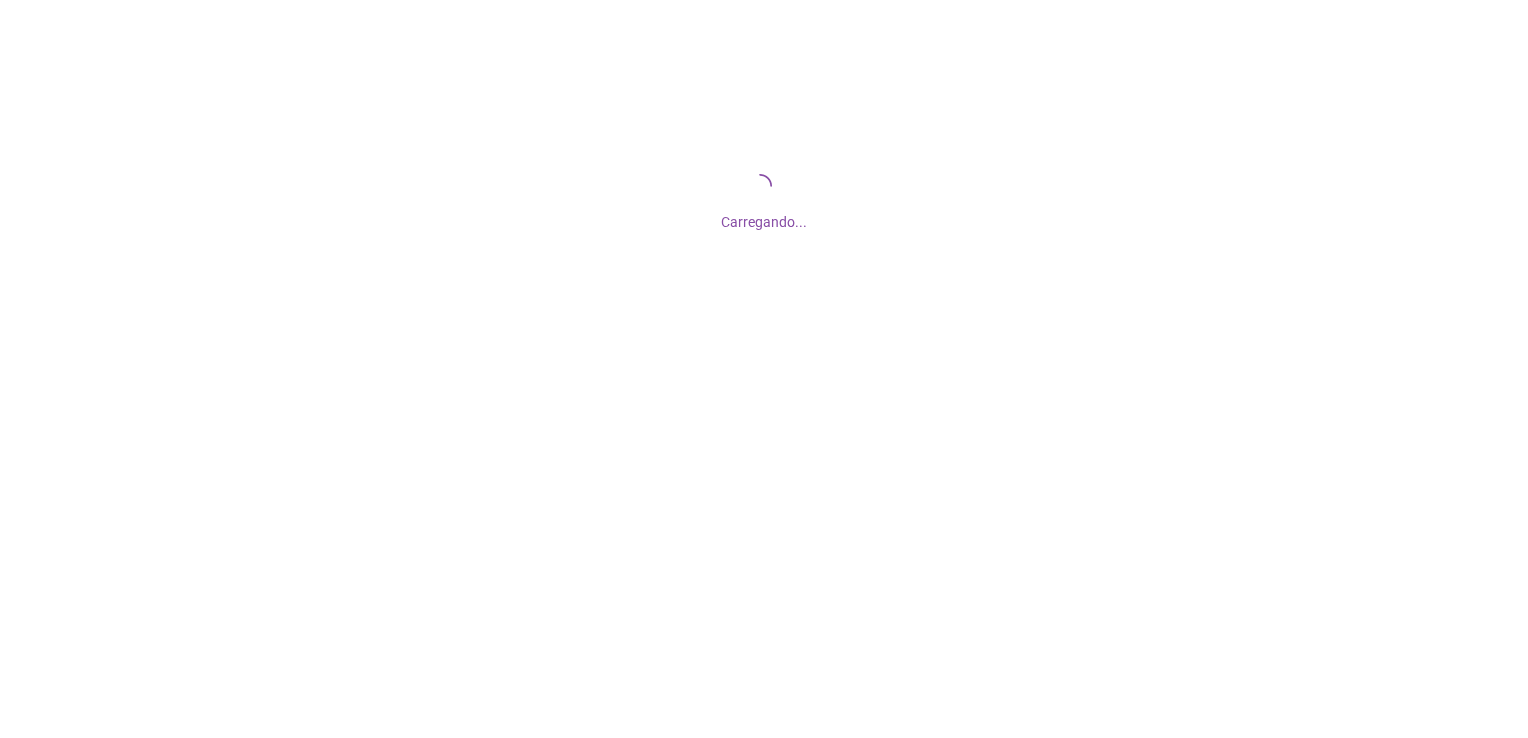 scroll, scrollTop: 0, scrollLeft: 0, axis: both 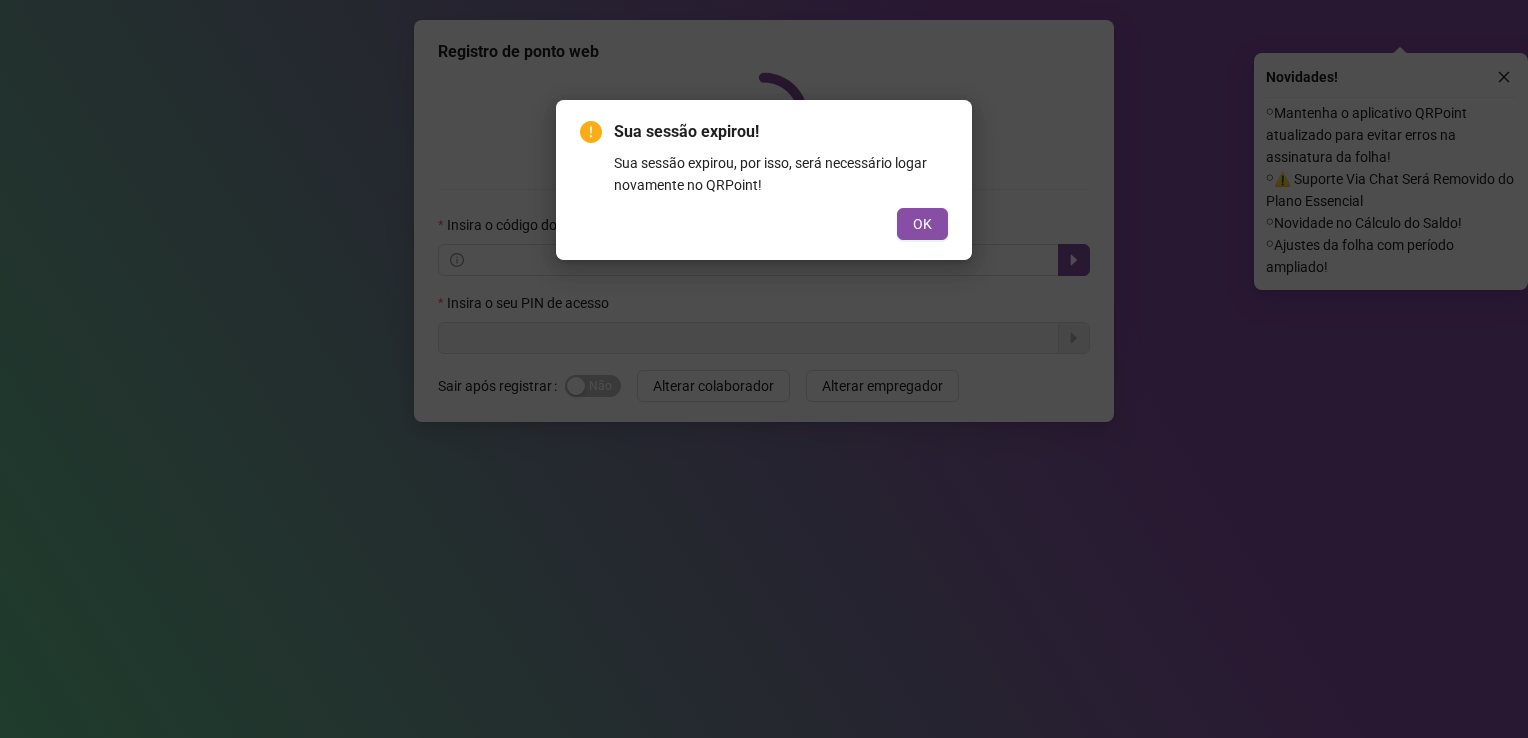 click on "Sua sessão expirou! Sua sessão expirou, por isso, será necessário logar novamente no QRPoint! OK" at bounding box center (764, 180) 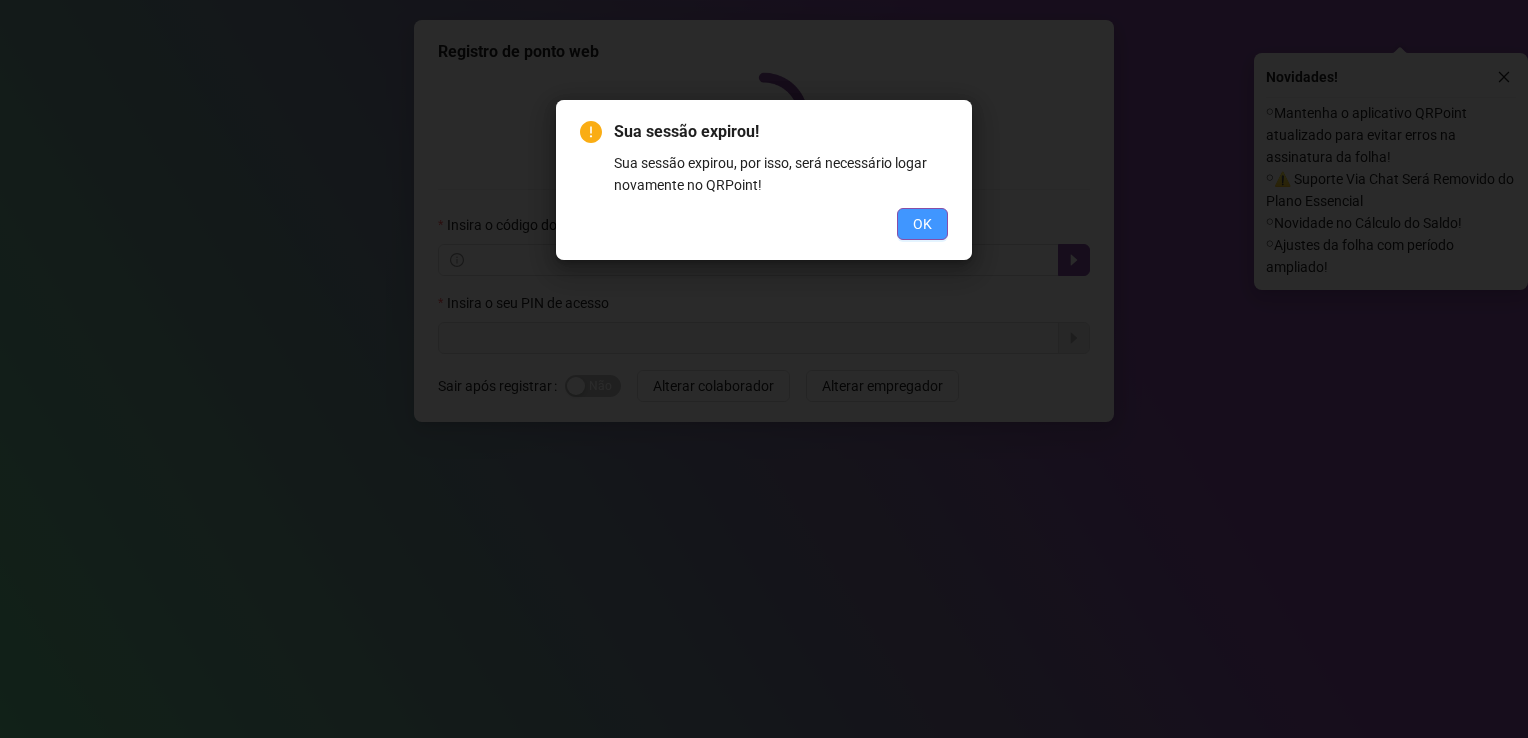 click on "OK" at bounding box center [922, 224] 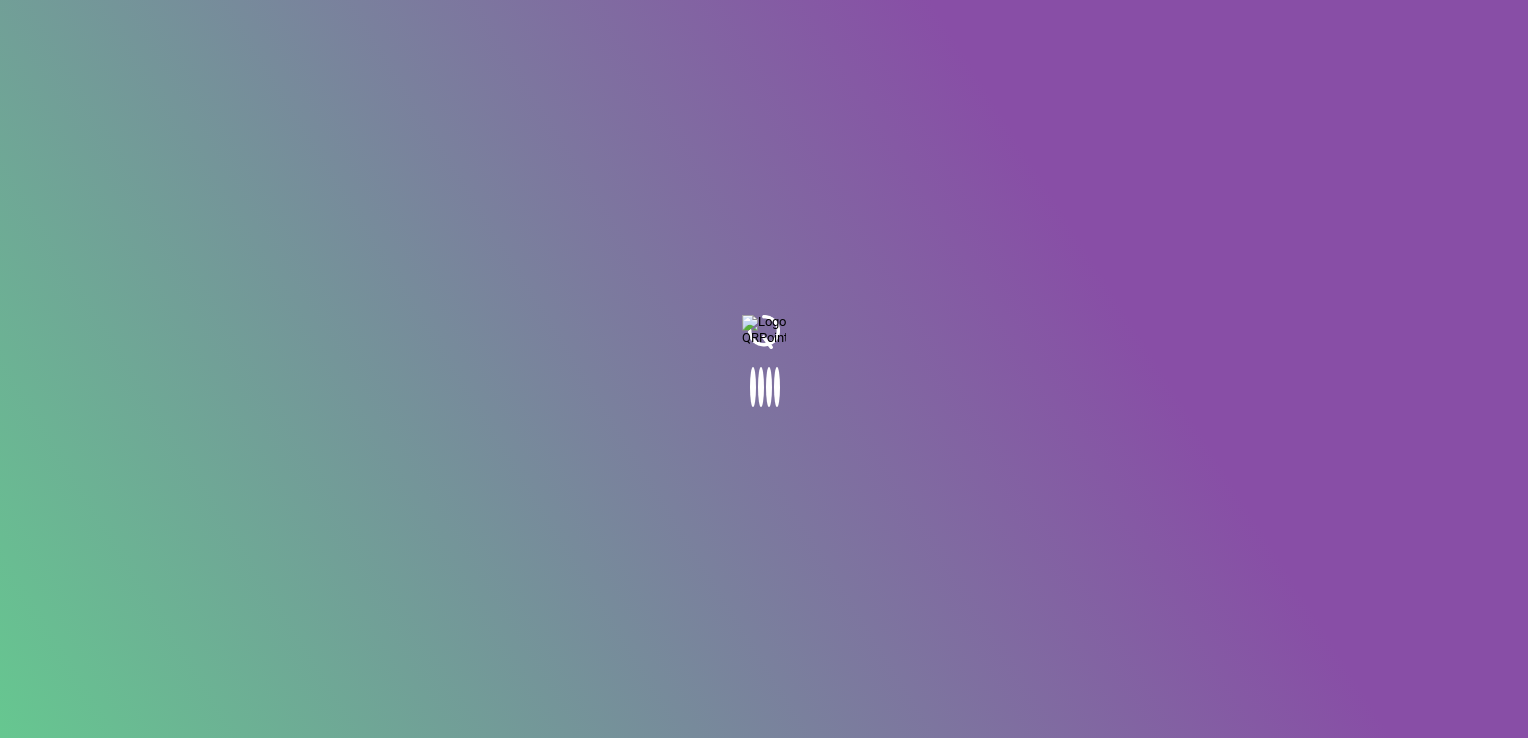 scroll, scrollTop: 0, scrollLeft: 0, axis: both 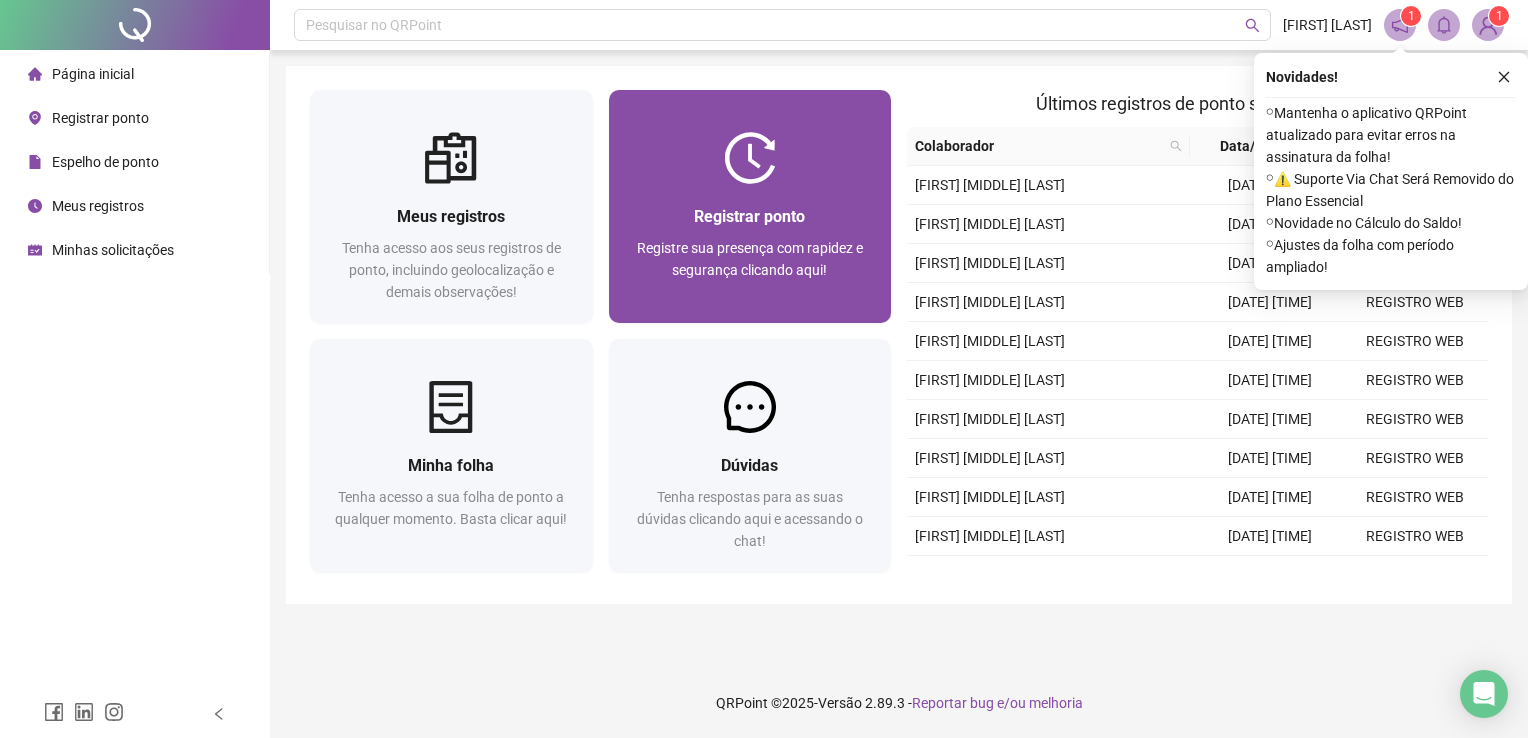 click on "Registrar ponto Registre sua presença com rapidez e segurança clicando aqui!" at bounding box center (750, 210) 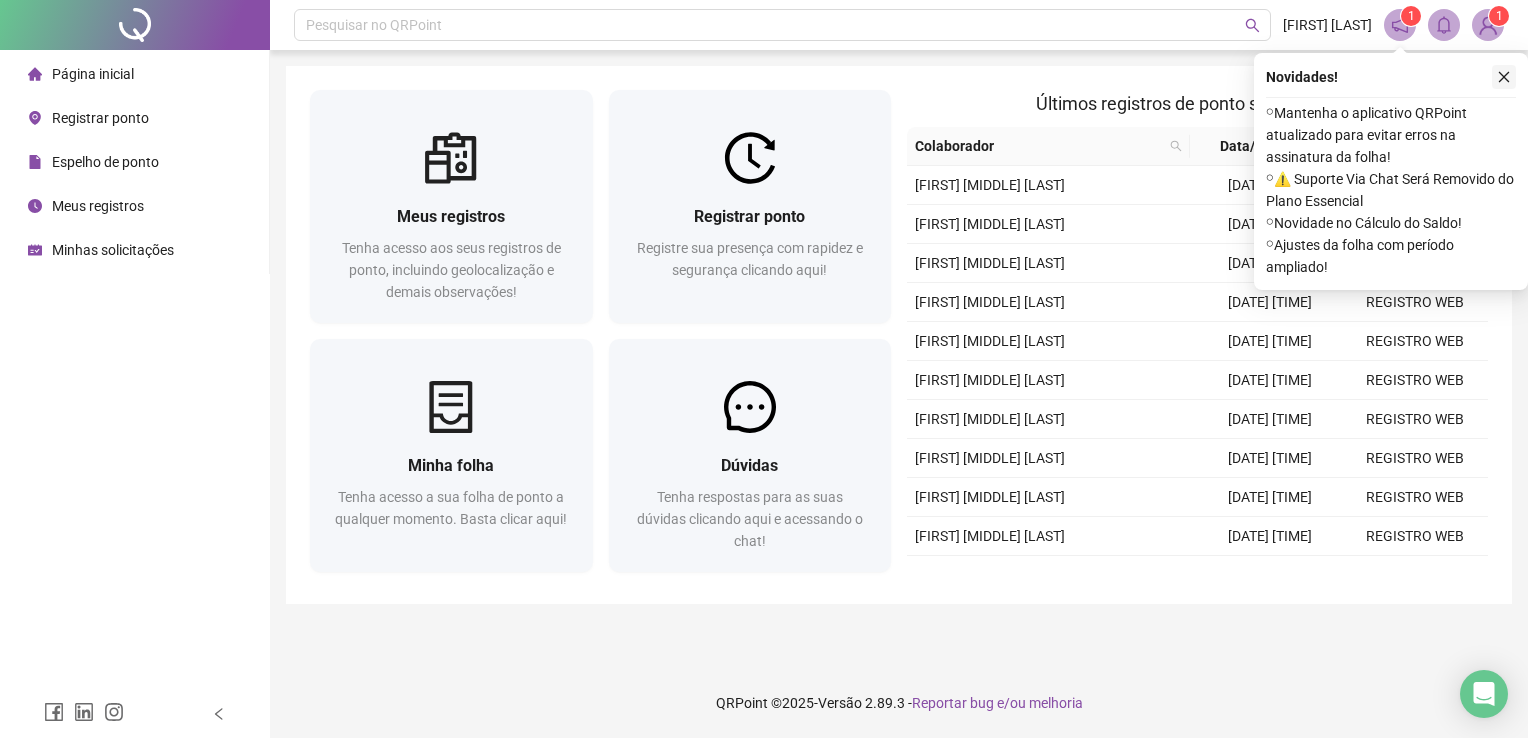 click 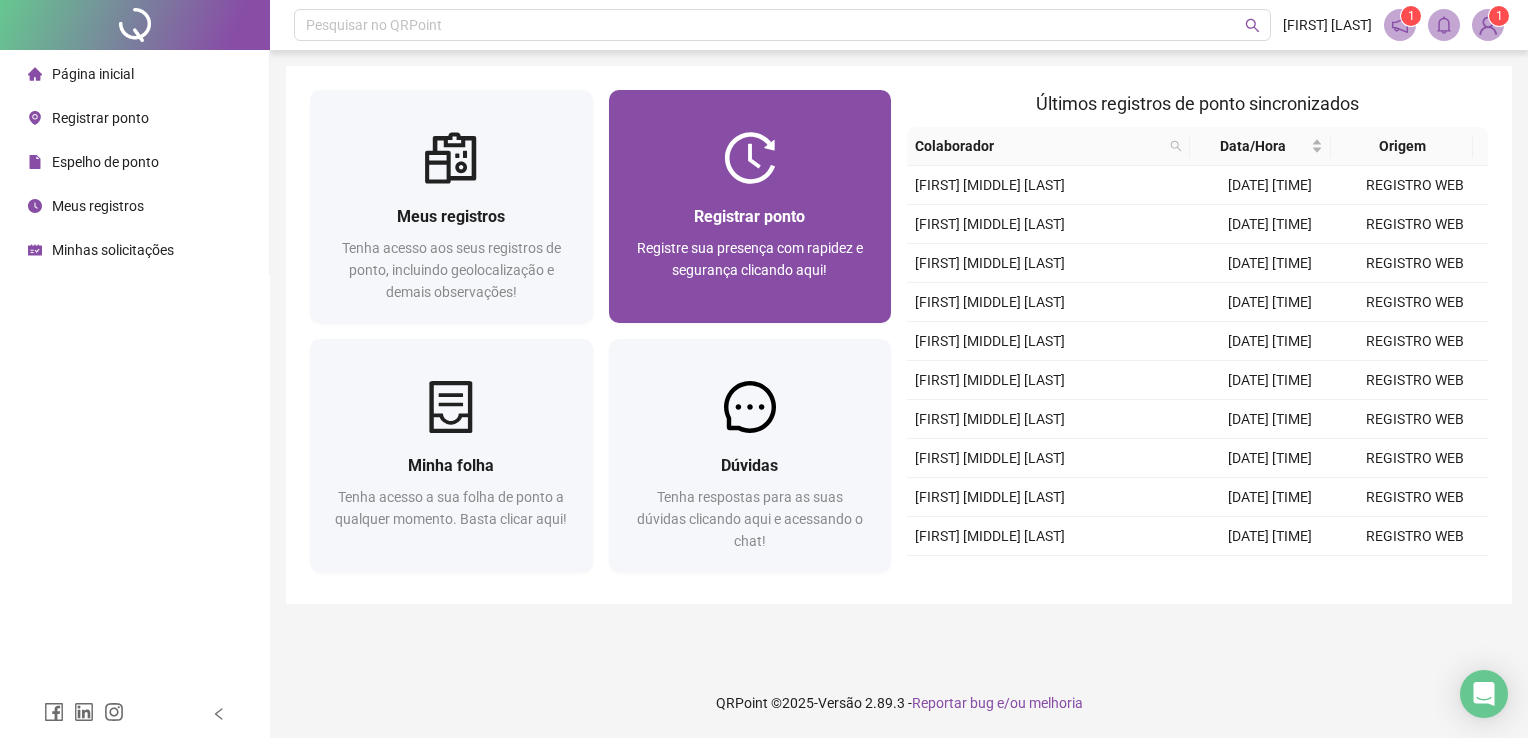 click on "Registrar ponto" at bounding box center (749, 216) 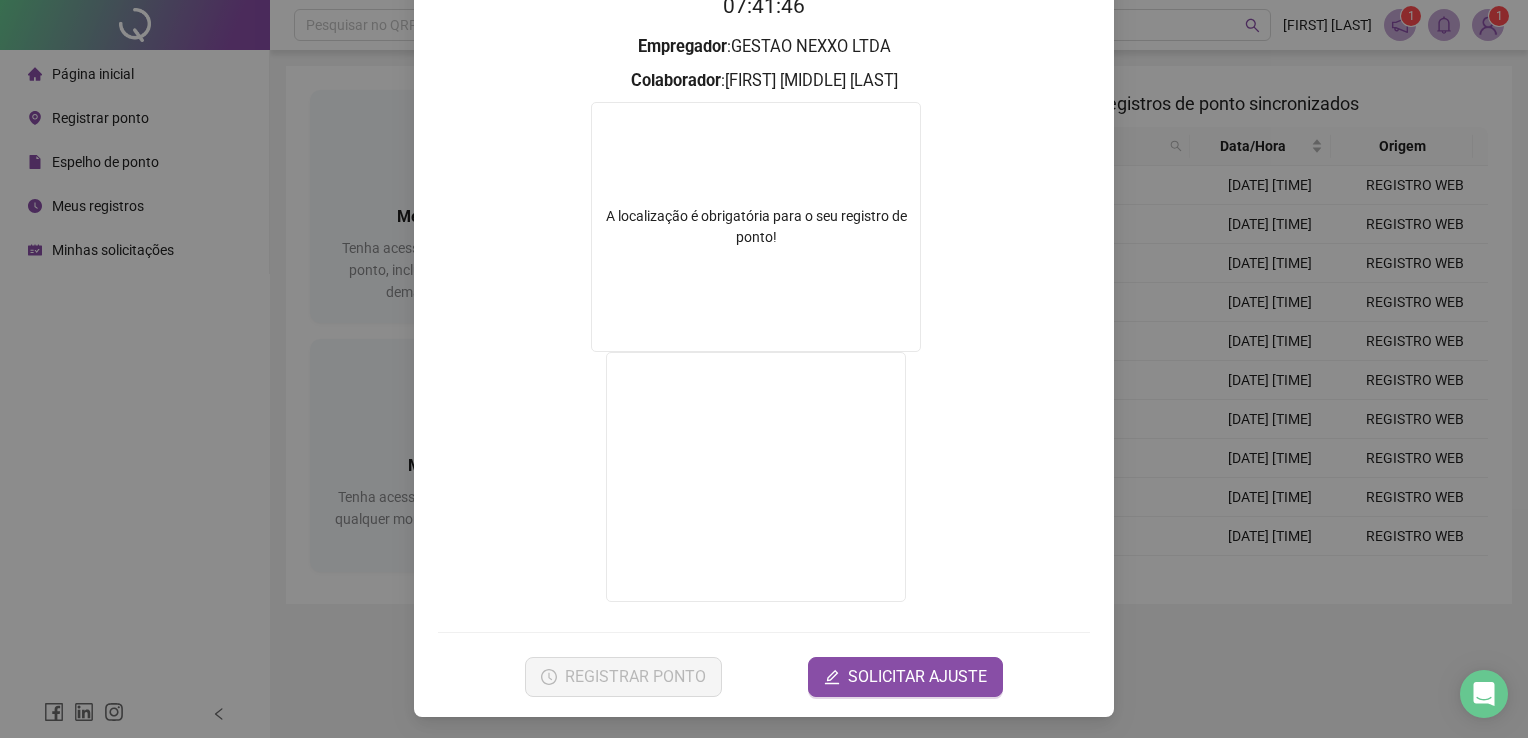 scroll, scrollTop: 24, scrollLeft: 0, axis: vertical 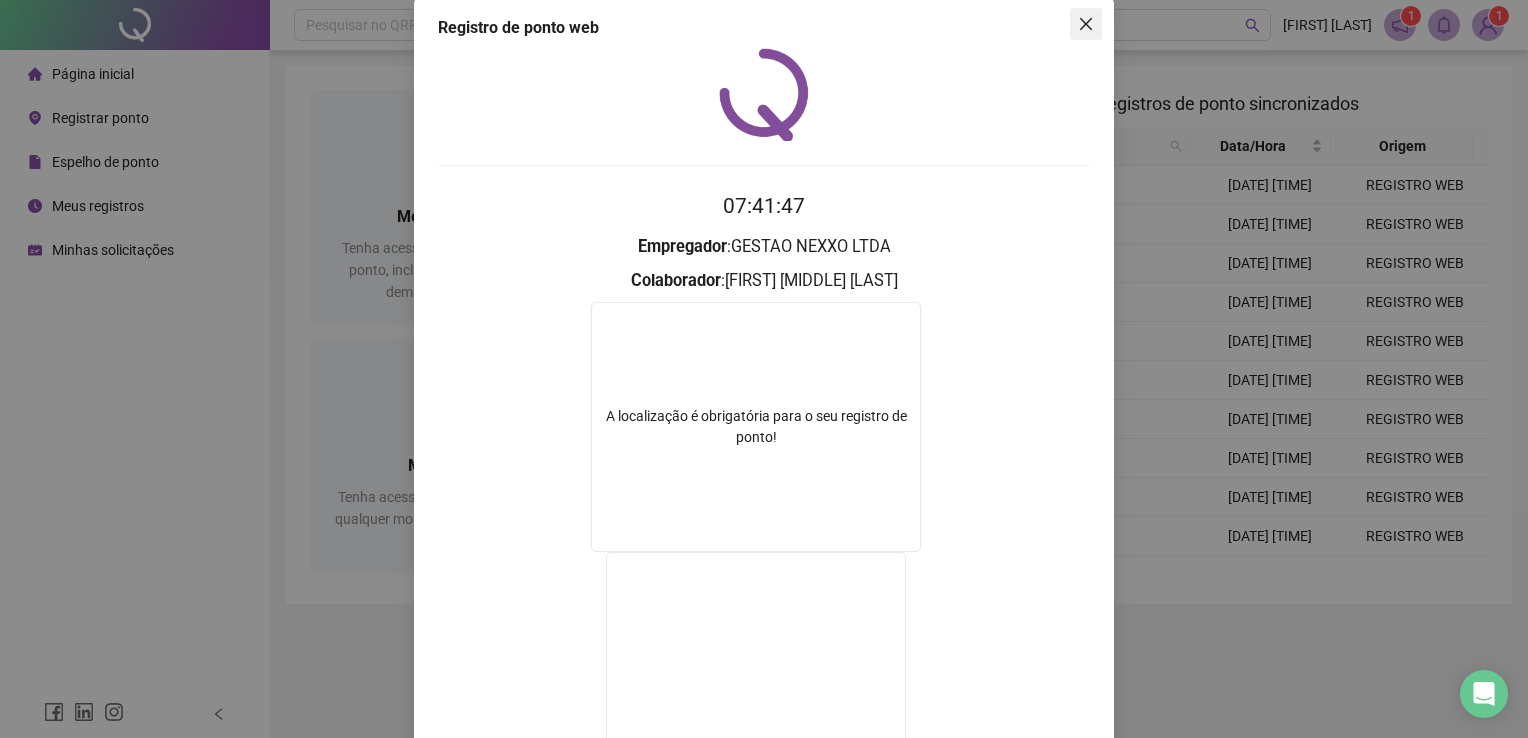 click at bounding box center (1086, 24) 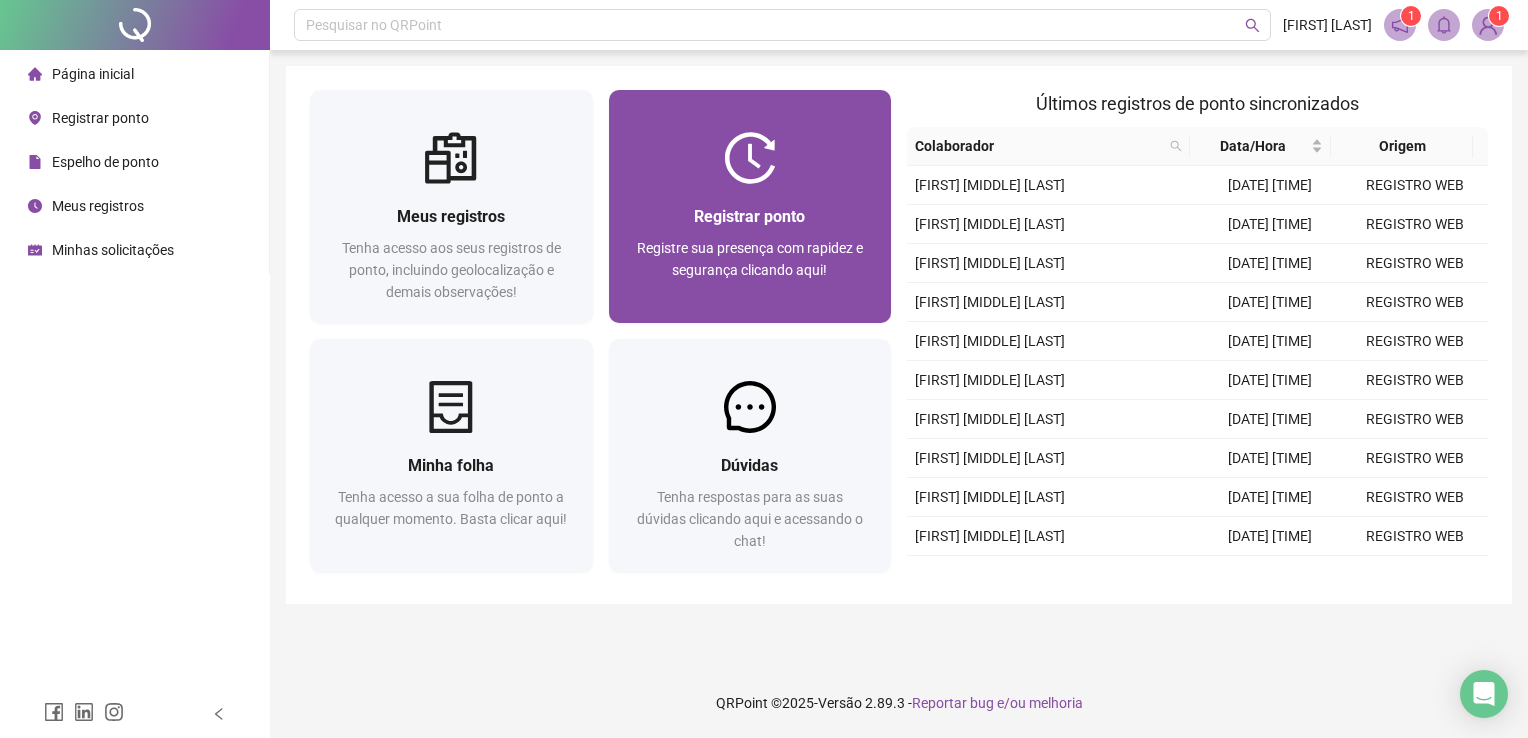 click on "Registrar ponto Registre sua presença com rapidez e segurança clicando aqui!" at bounding box center [750, 253] 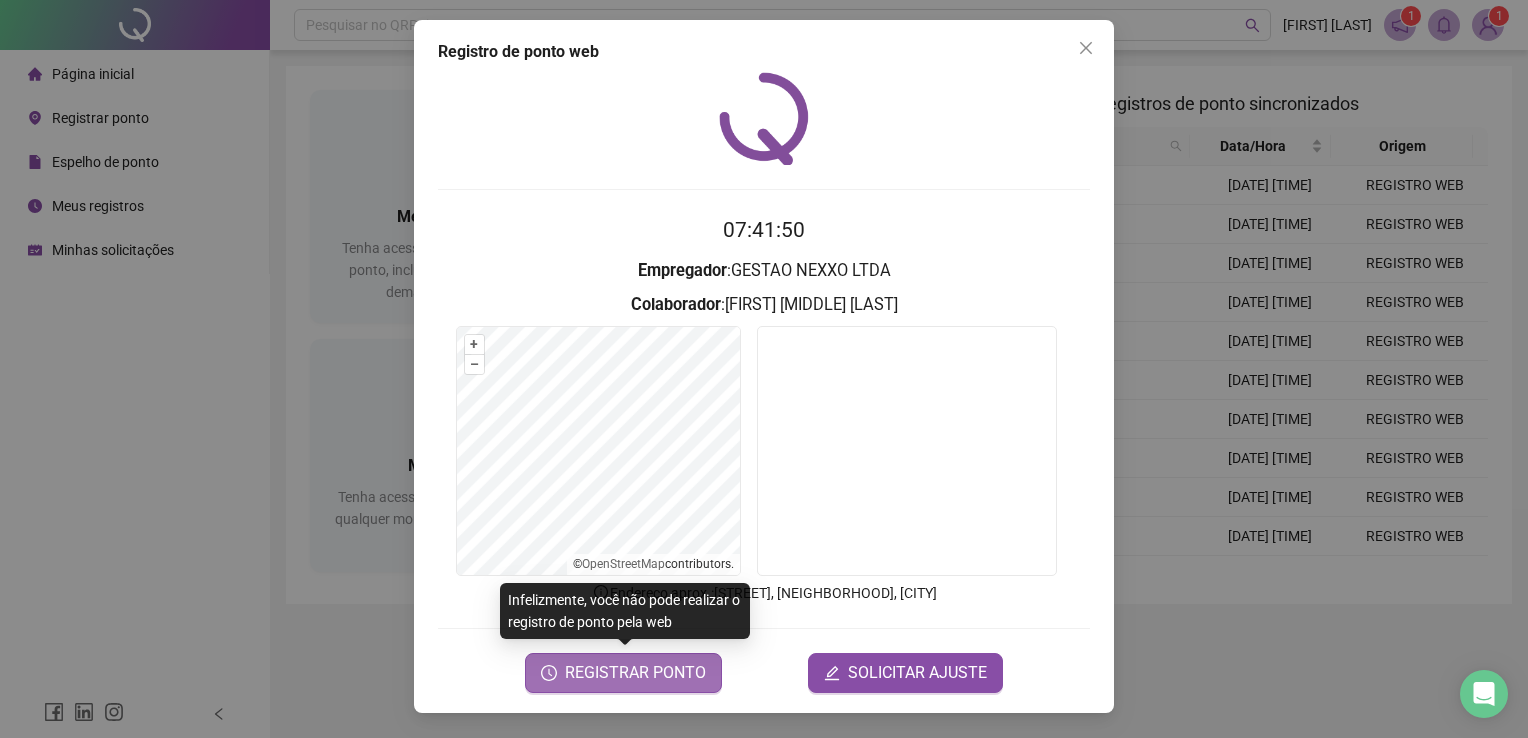 click on "REGISTRAR PONTO" at bounding box center (635, 673) 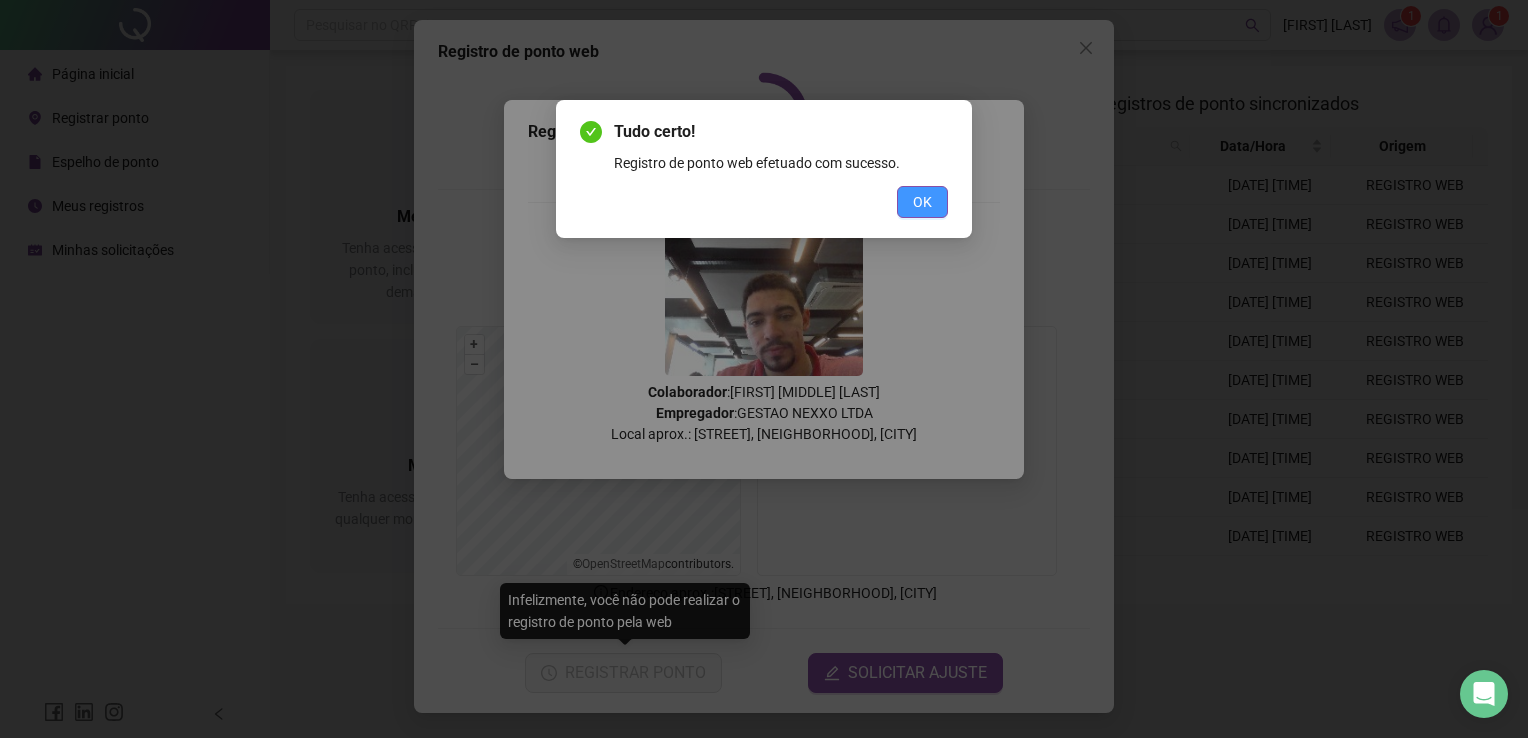 click on "OK" at bounding box center [922, 202] 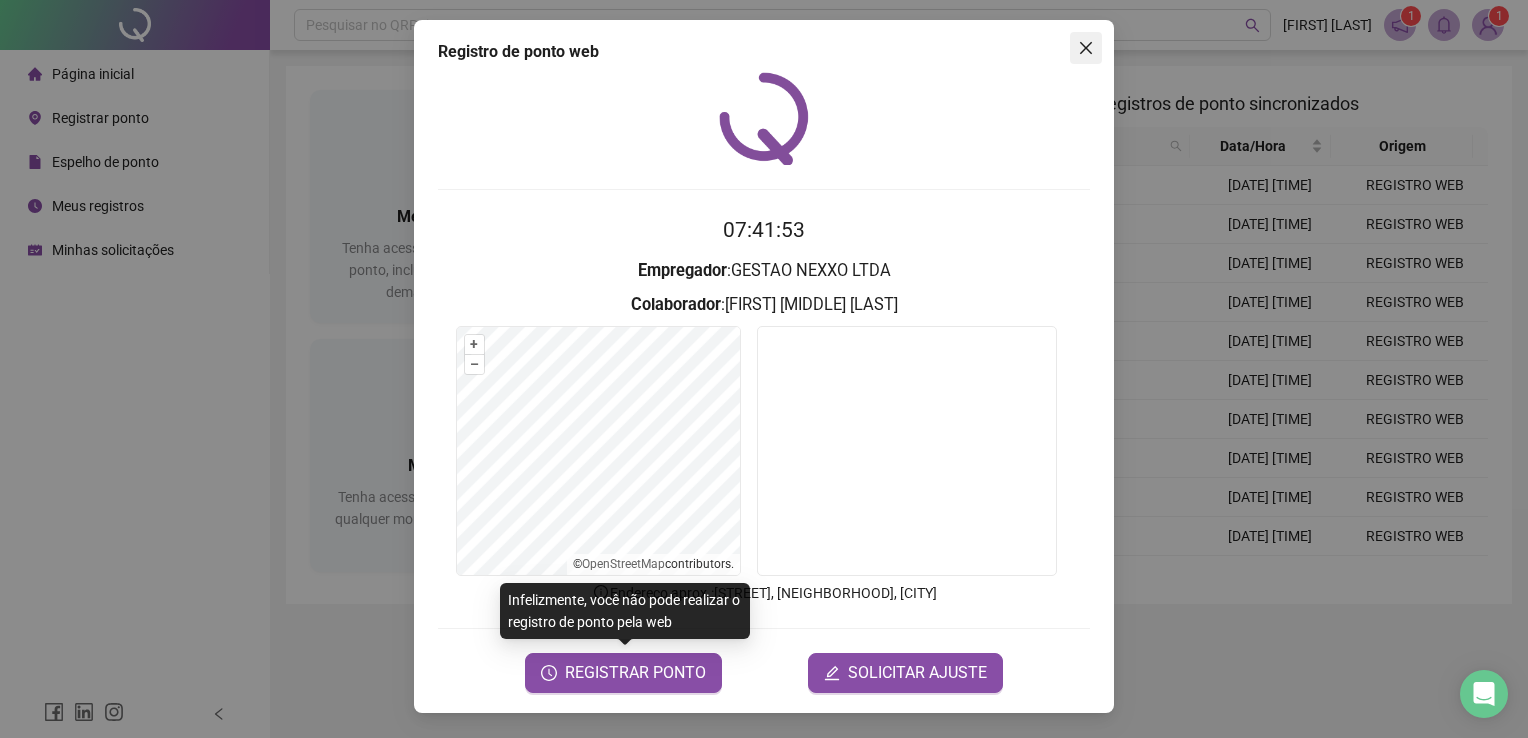 click 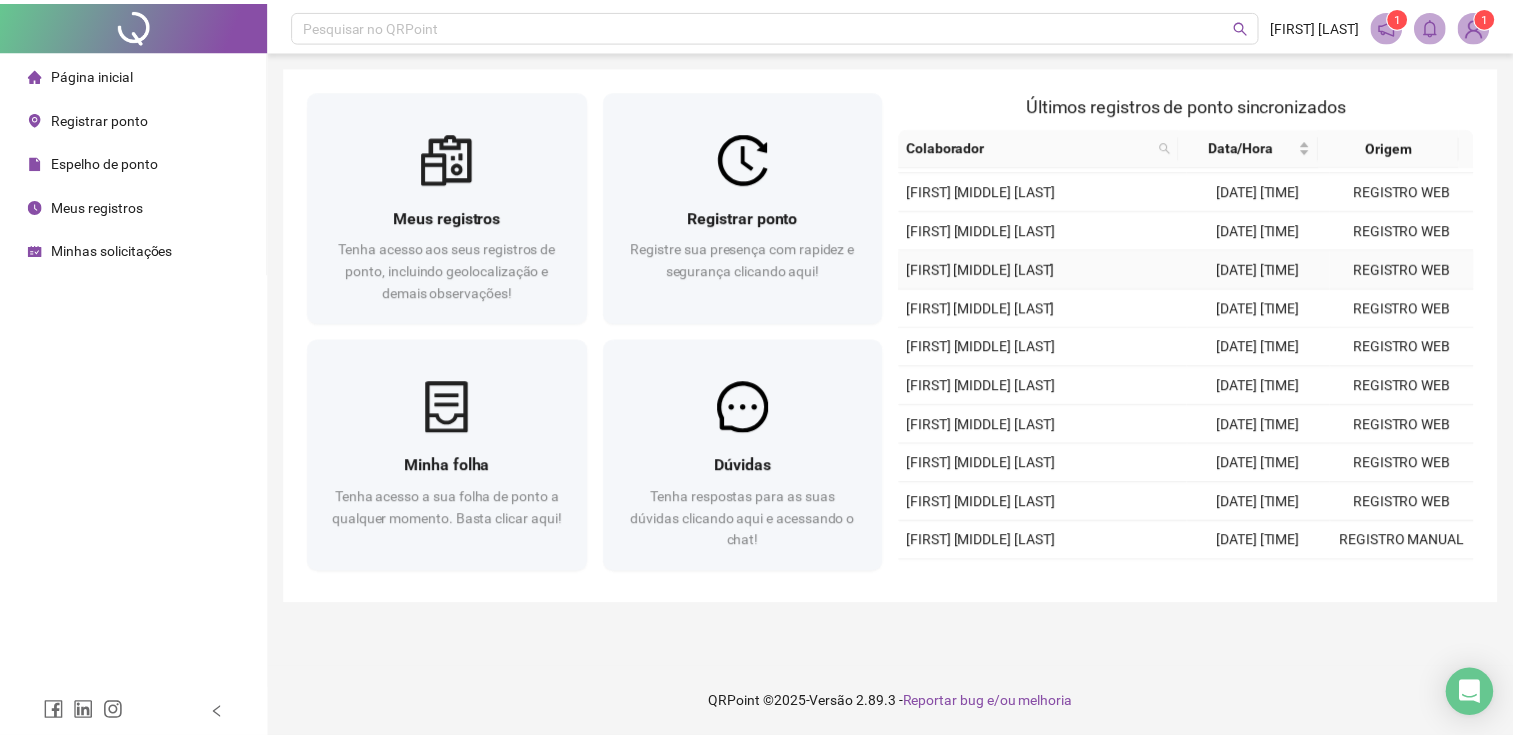 scroll, scrollTop: 0, scrollLeft: 0, axis: both 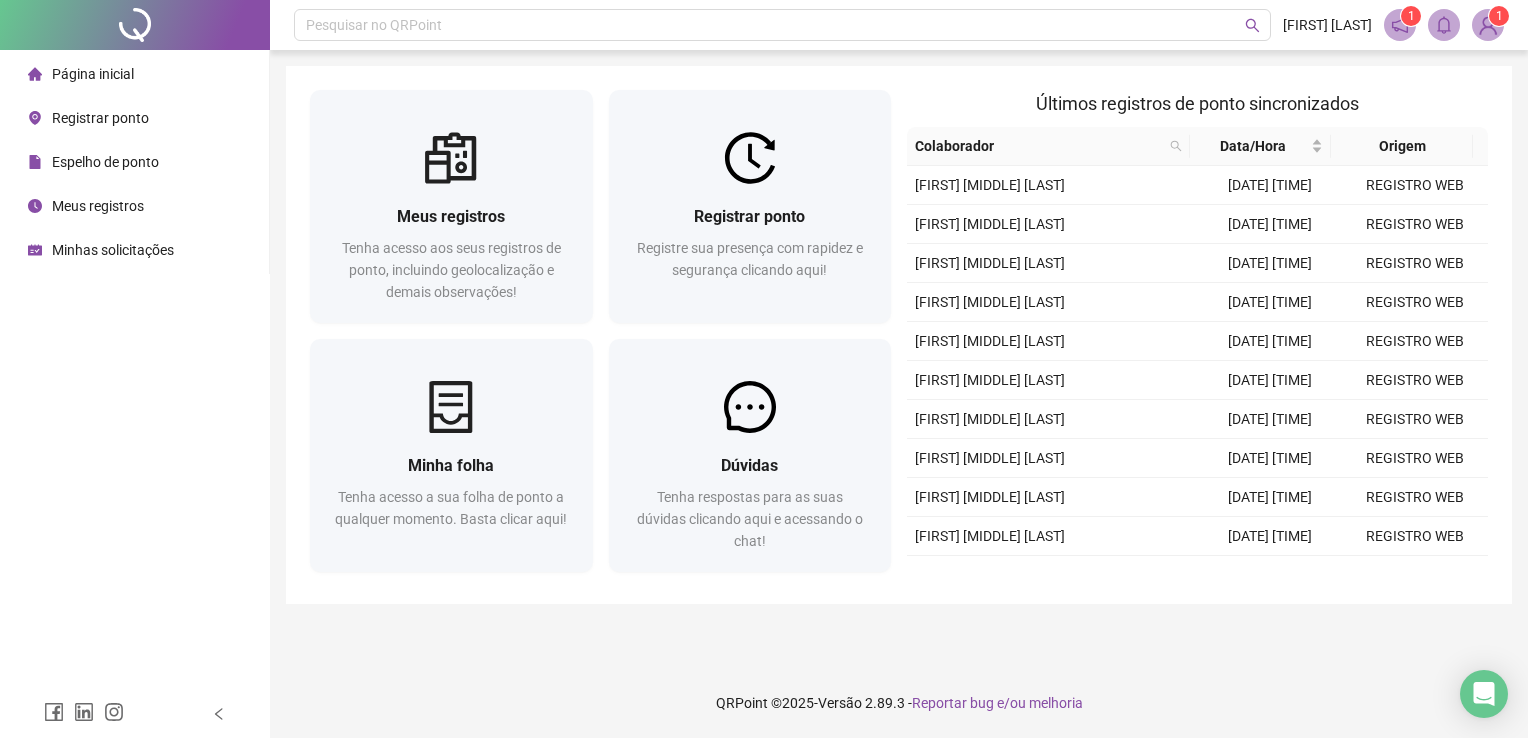 click on "Espelho de ponto" at bounding box center (105, 162) 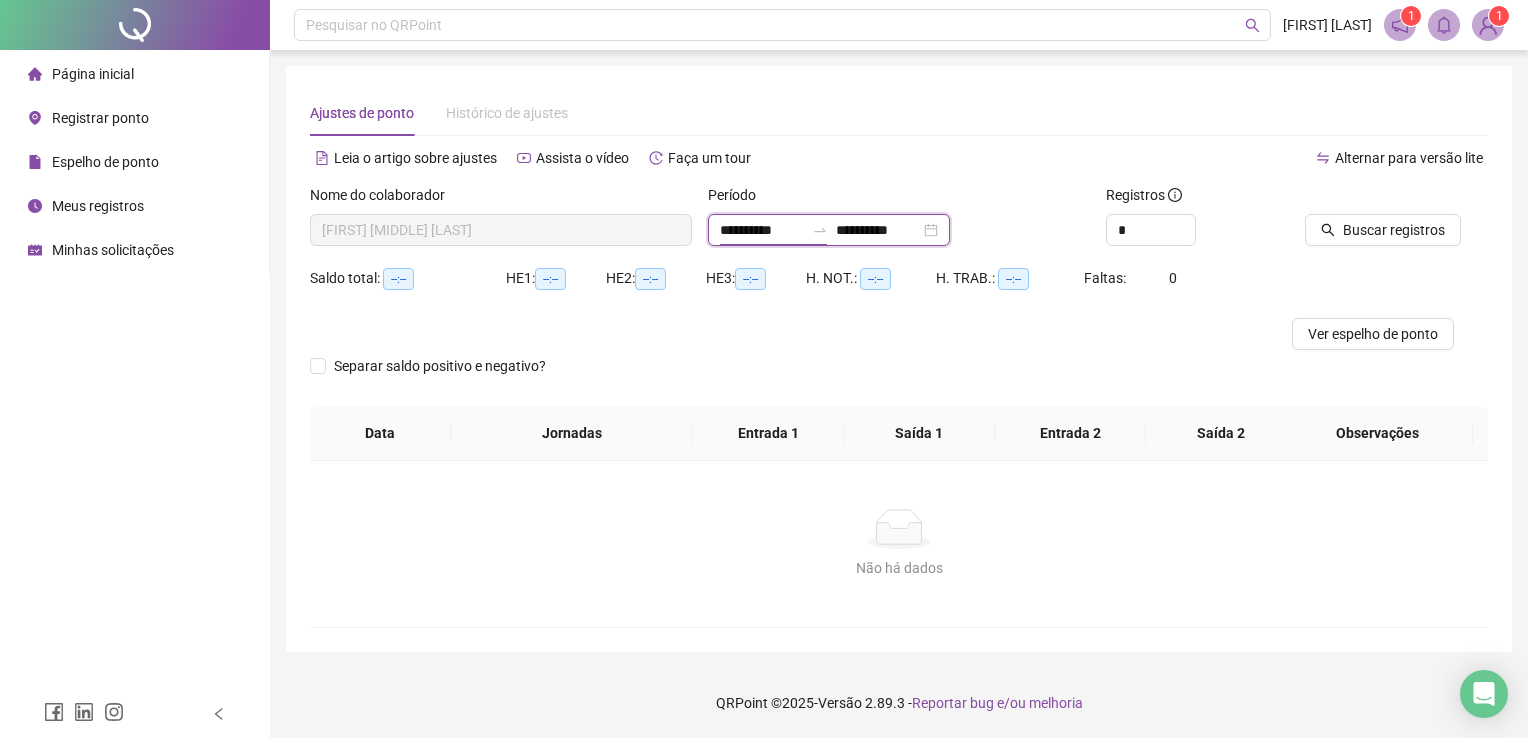 click on "**********" at bounding box center (762, 230) 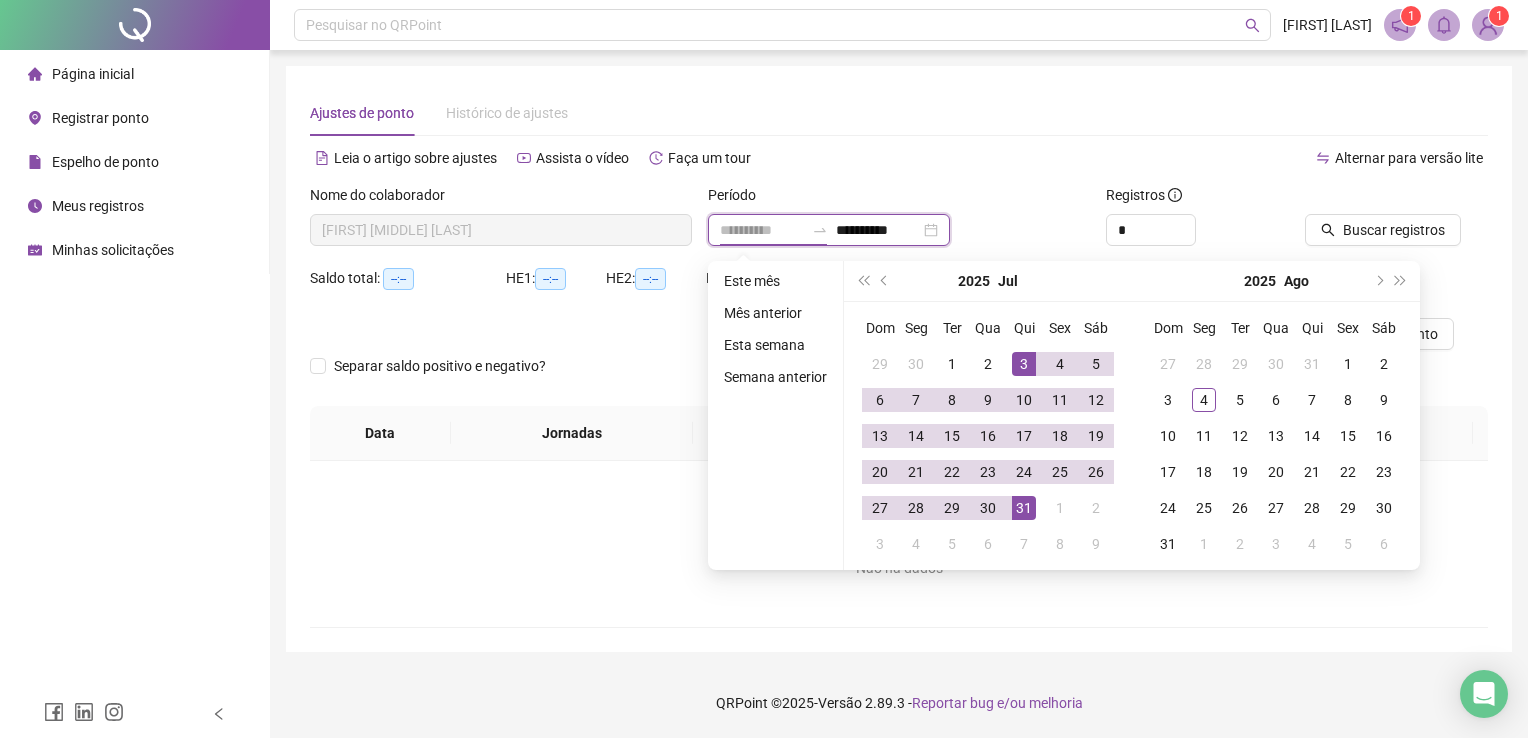 type on "**********" 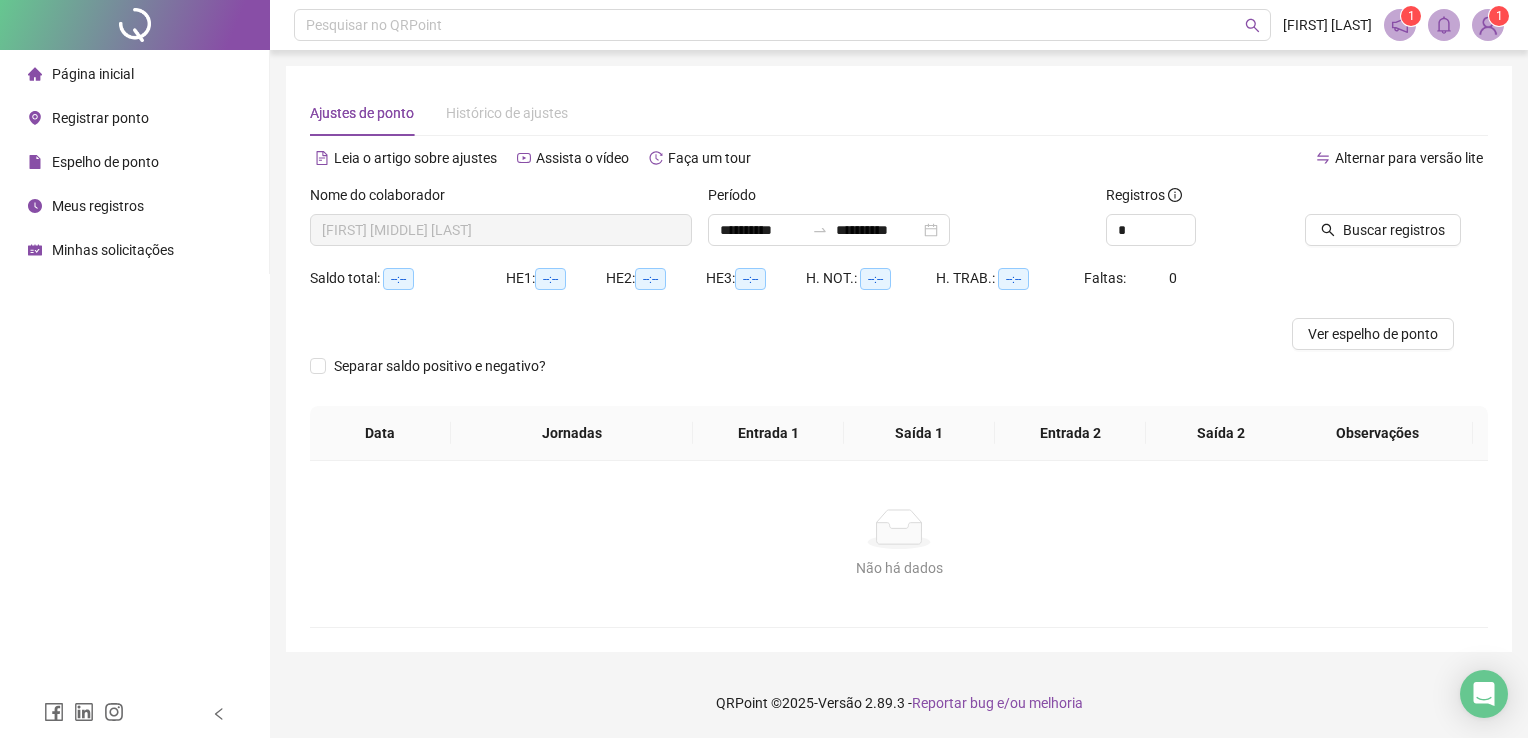 click on "Alternar para versão lite" at bounding box center (1193, 158) 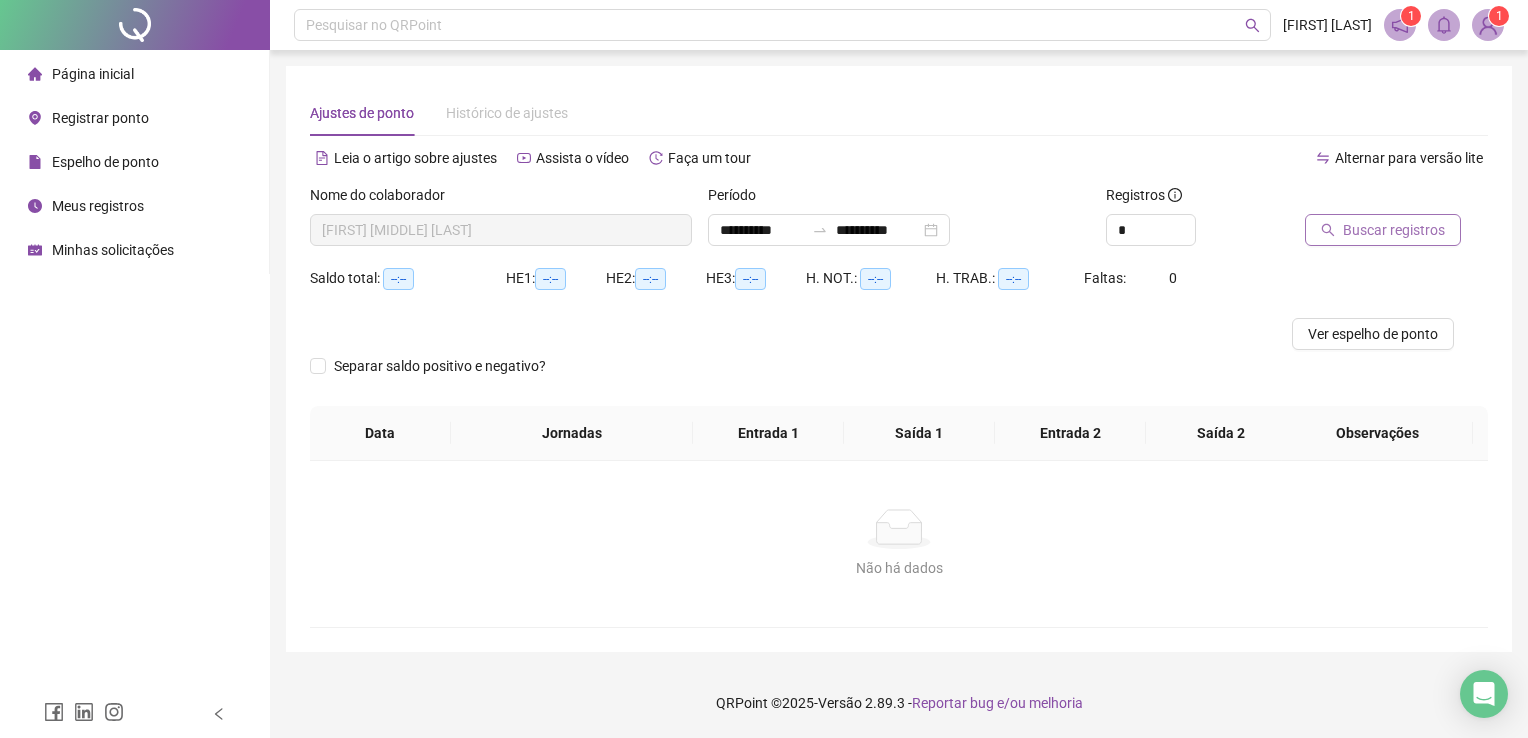 click on "Buscar registros" at bounding box center (1383, 230) 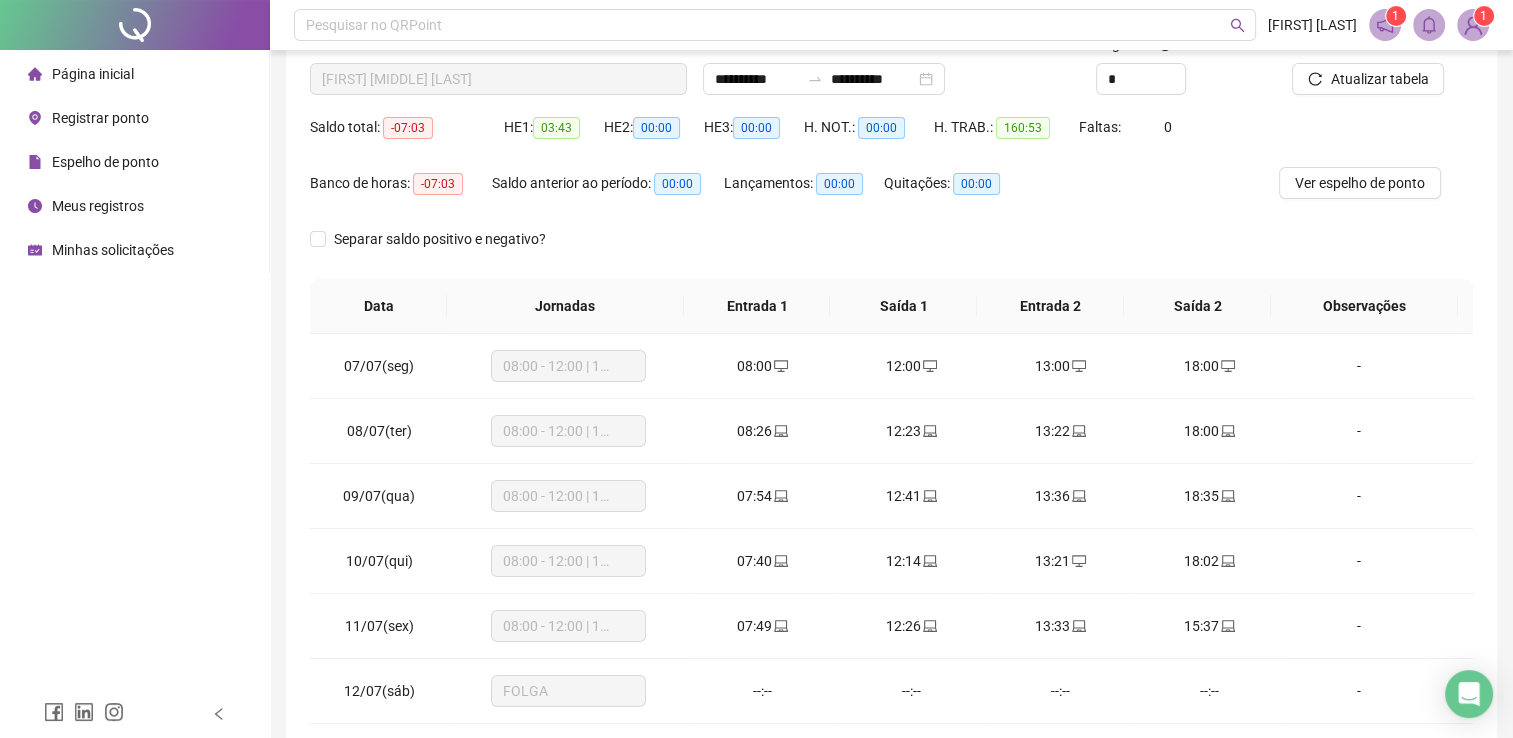 scroll, scrollTop: 200, scrollLeft: 0, axis: vertical 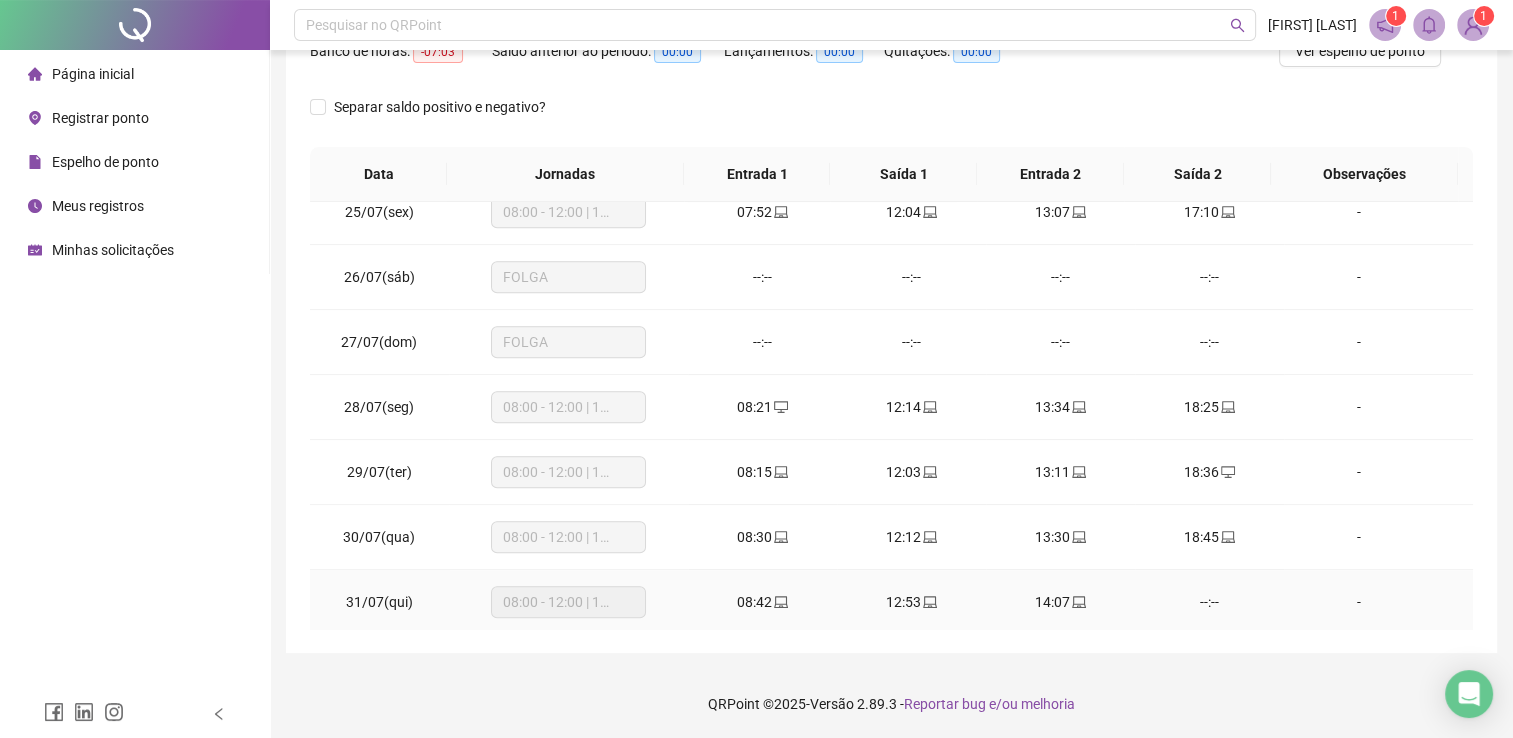 click on "08:42" at bounding box center [762, 602] 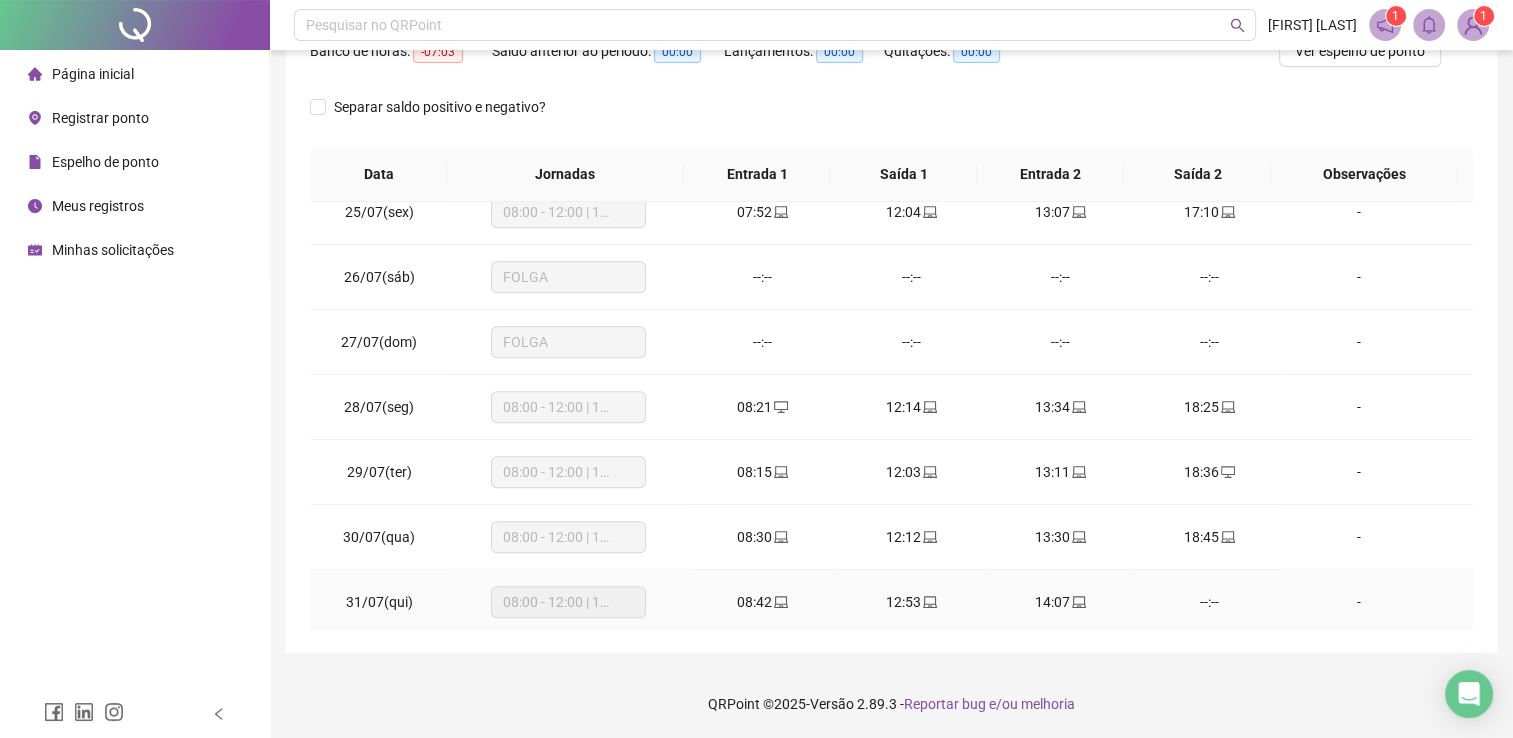 click on "-" at bounding box center [1359, 602] 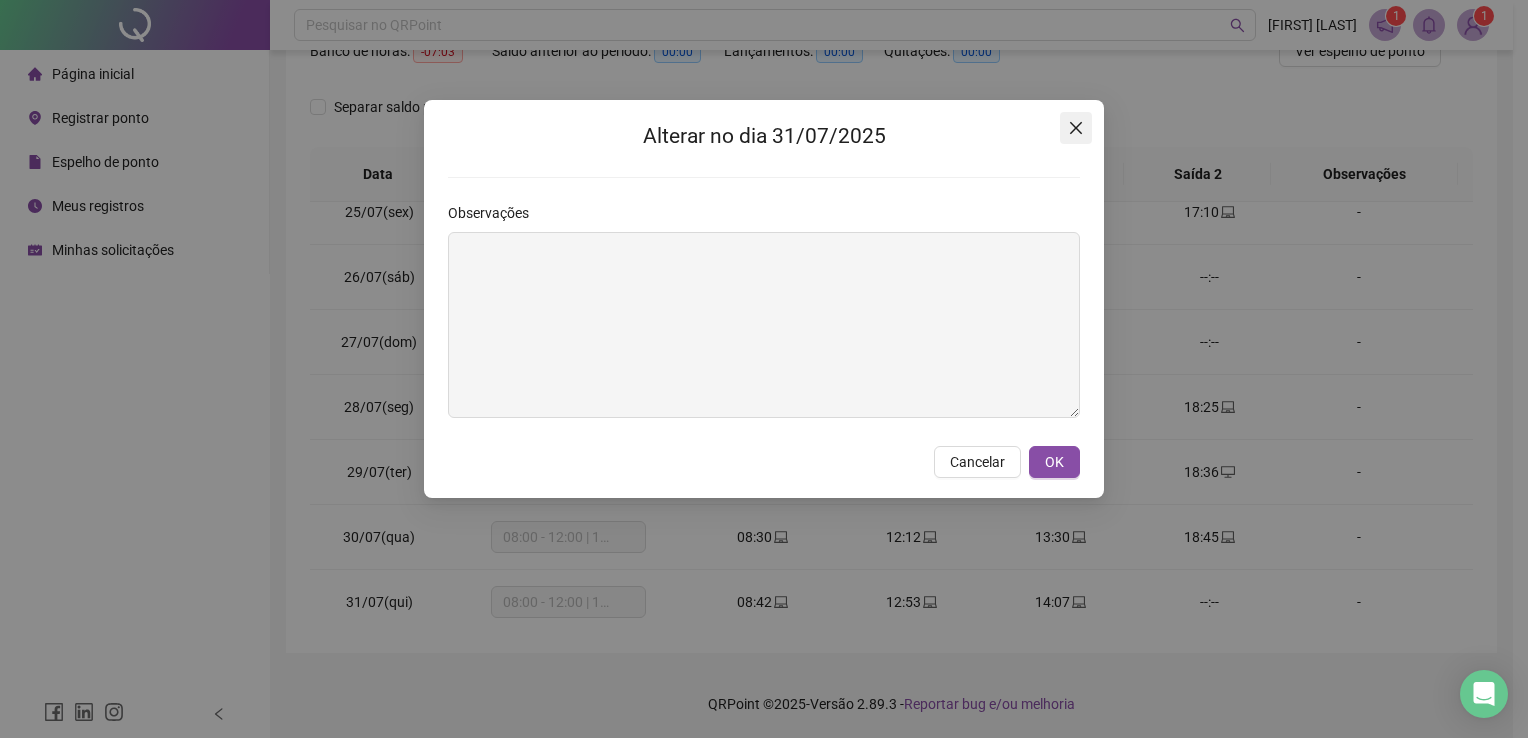 click 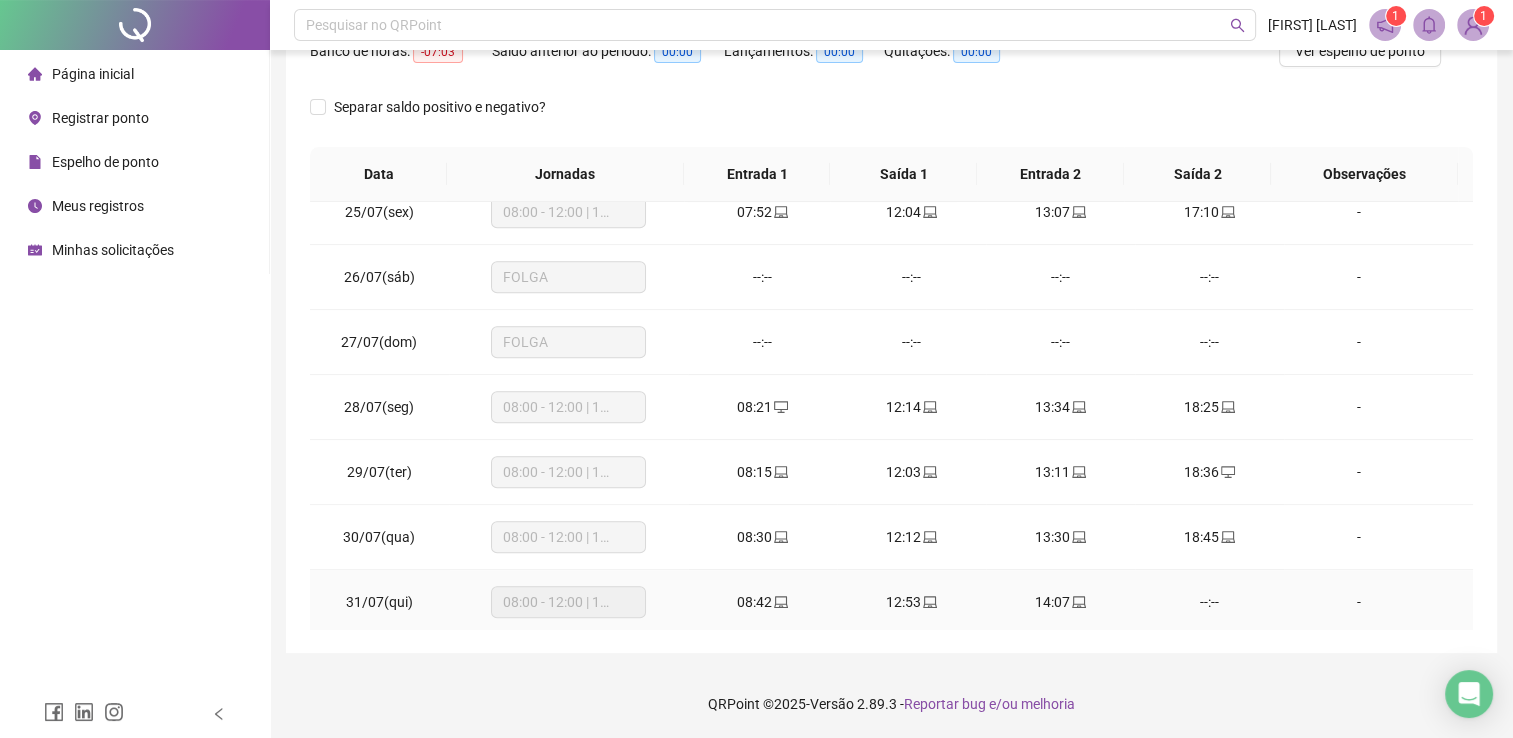 click on "--:--" at bounding box center [1209, 602] 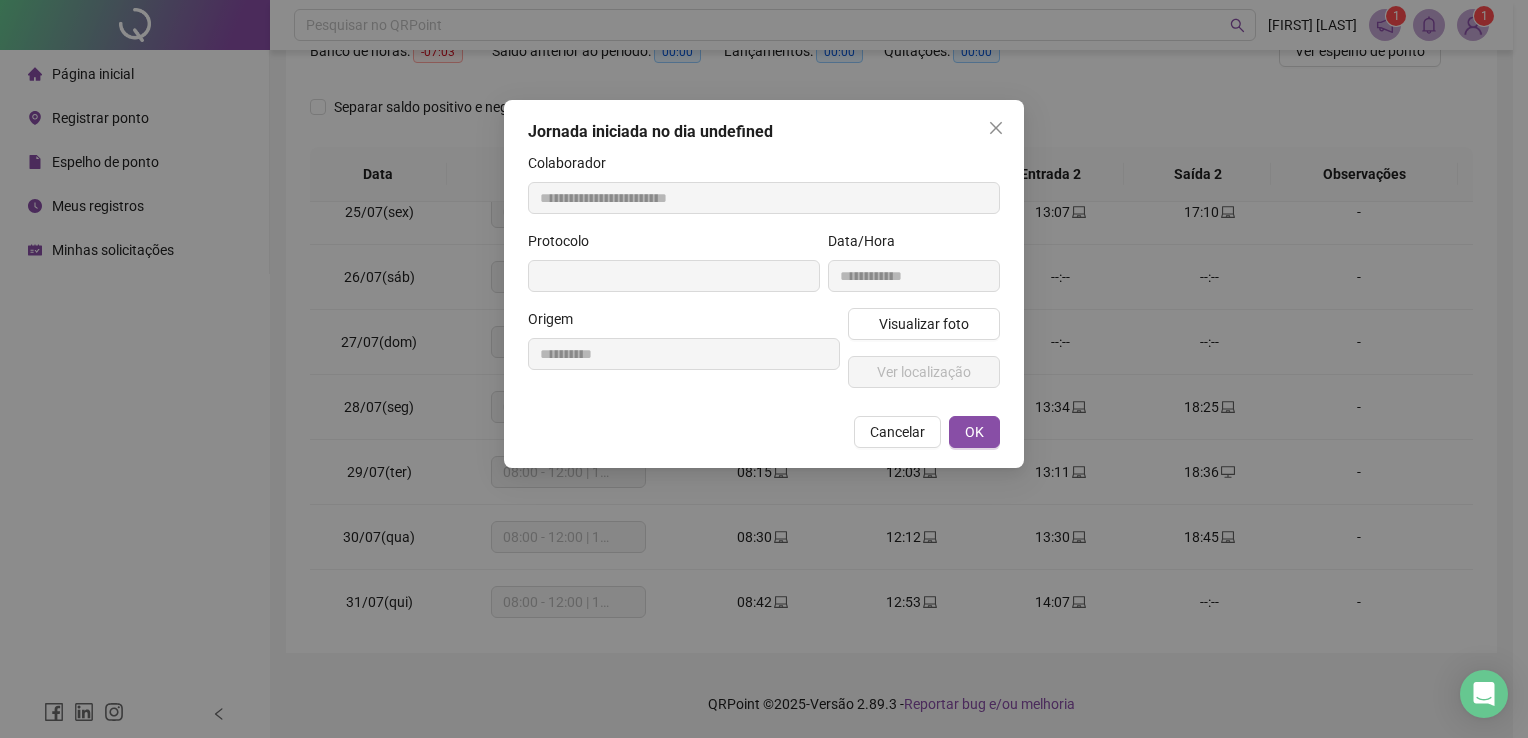 type on "**********" 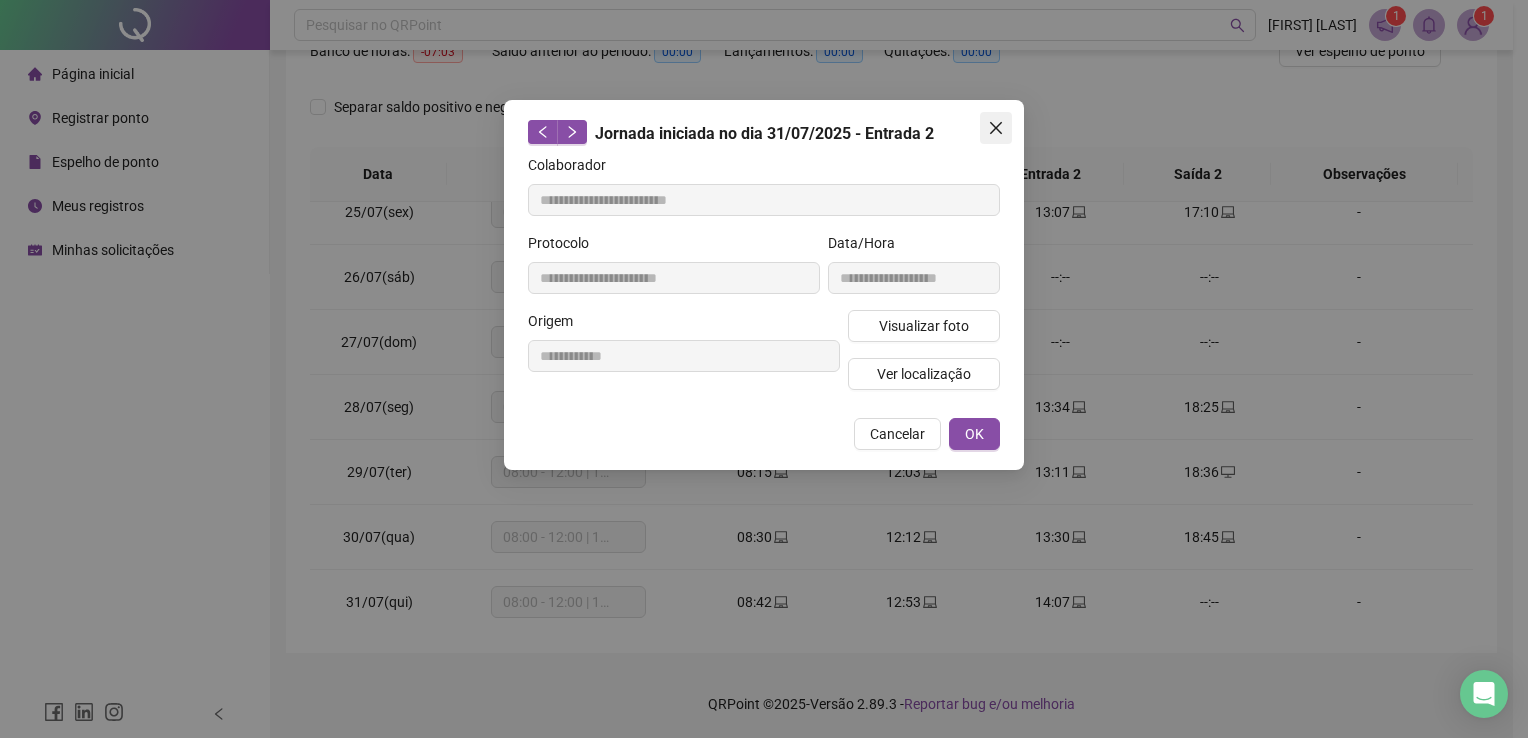 click at bounding box center (996, 128) 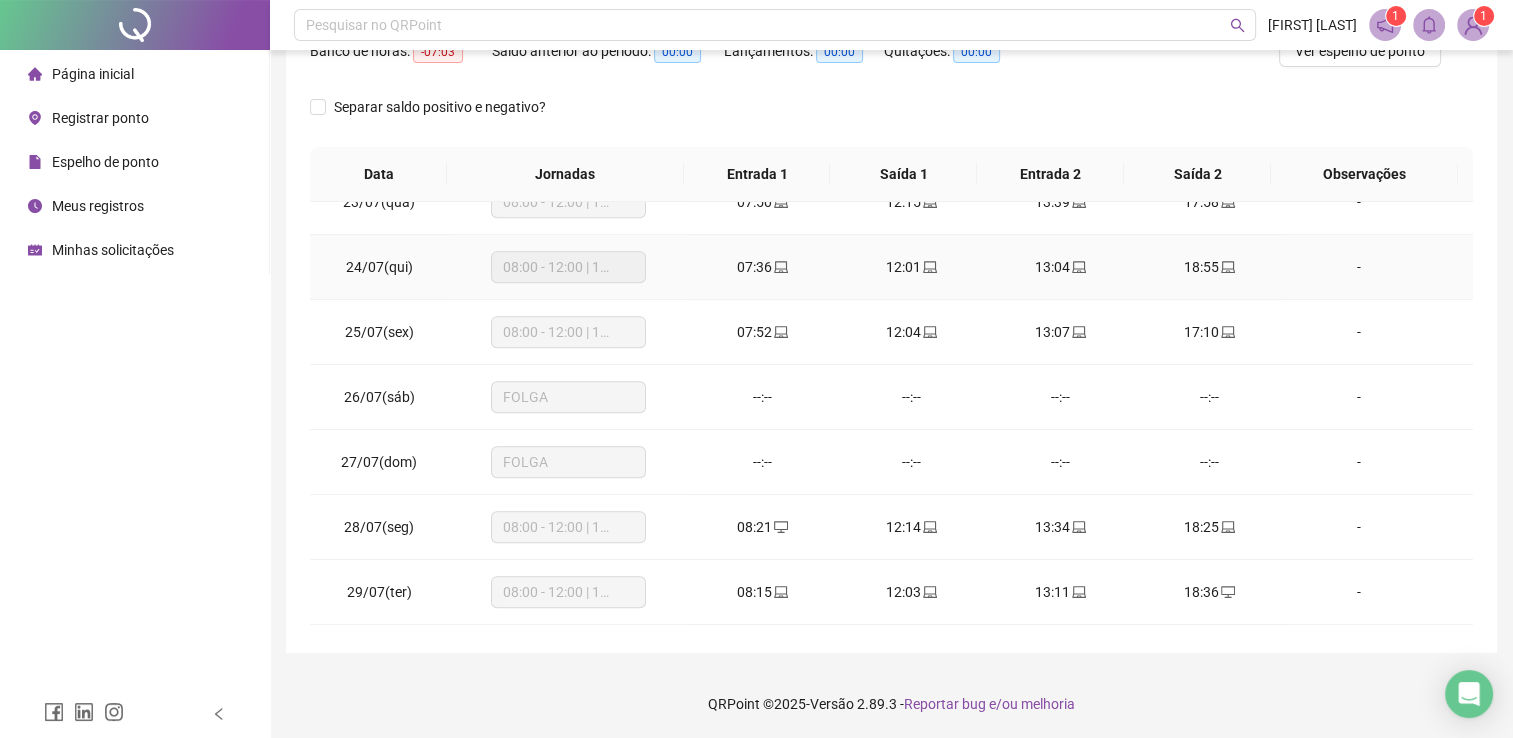 scroll, scrollTop: 992, scrollLeft: 0, axis: vertical 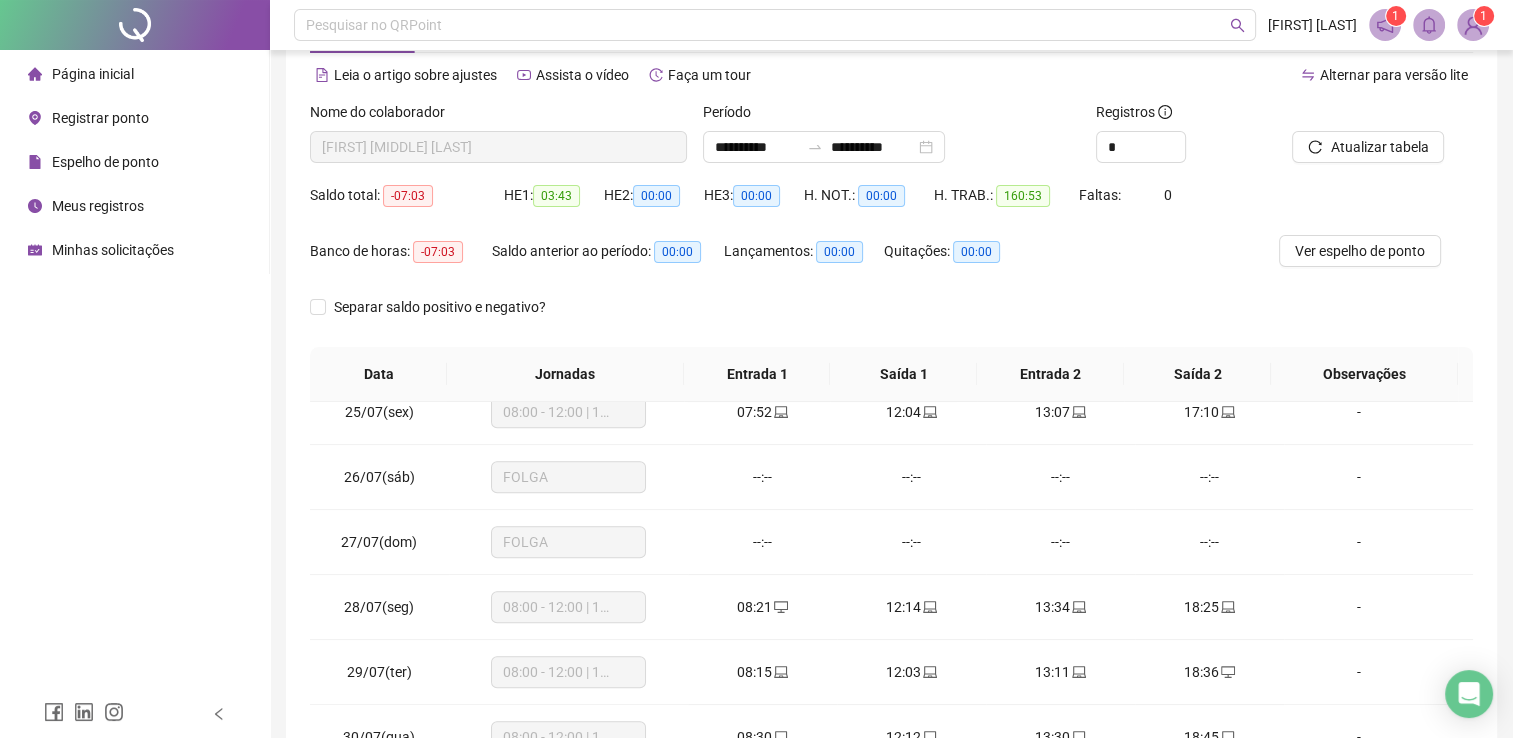 click on "Página inicial" at bounding box center [93, 74] 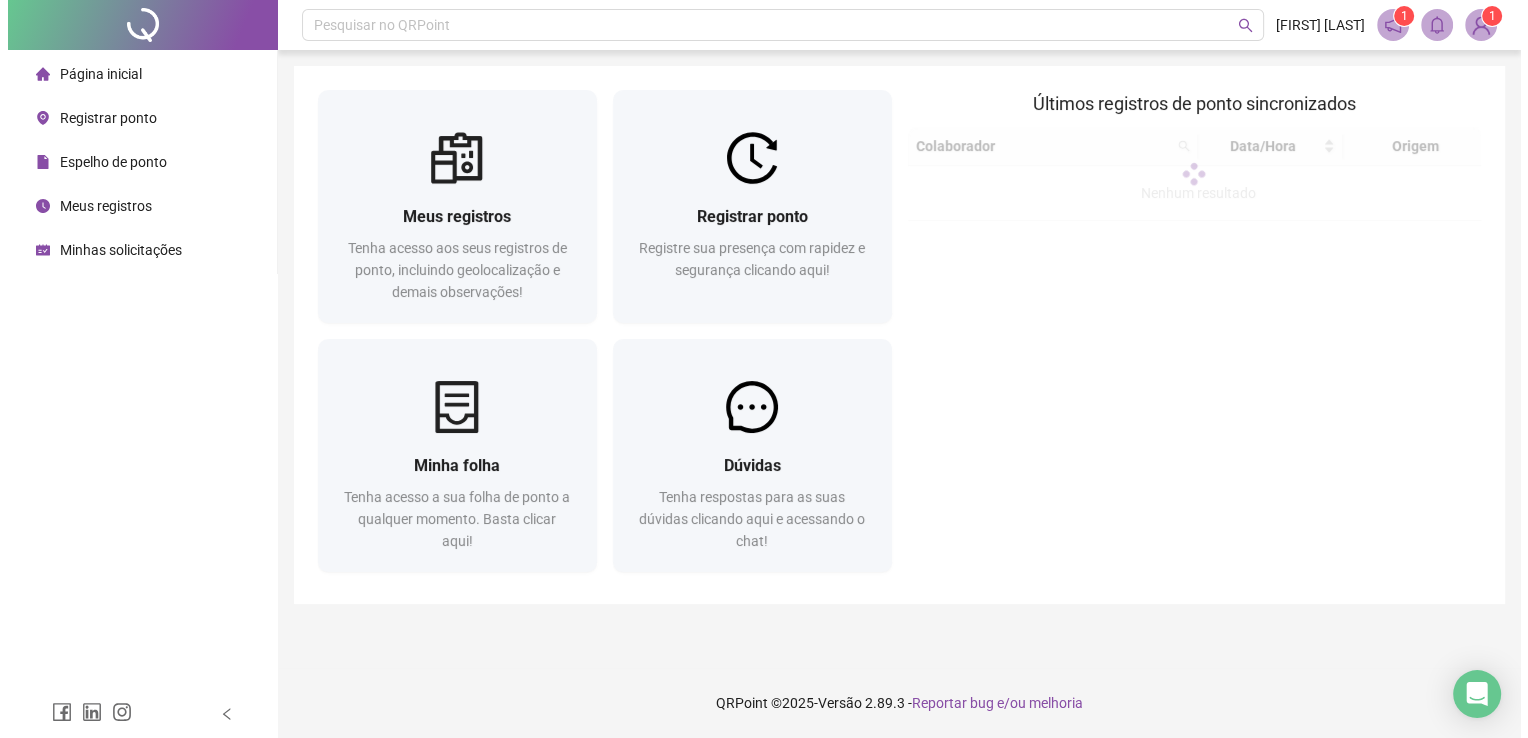 scroll, scrollTop: 0, scrollLeft: 0, axis: both 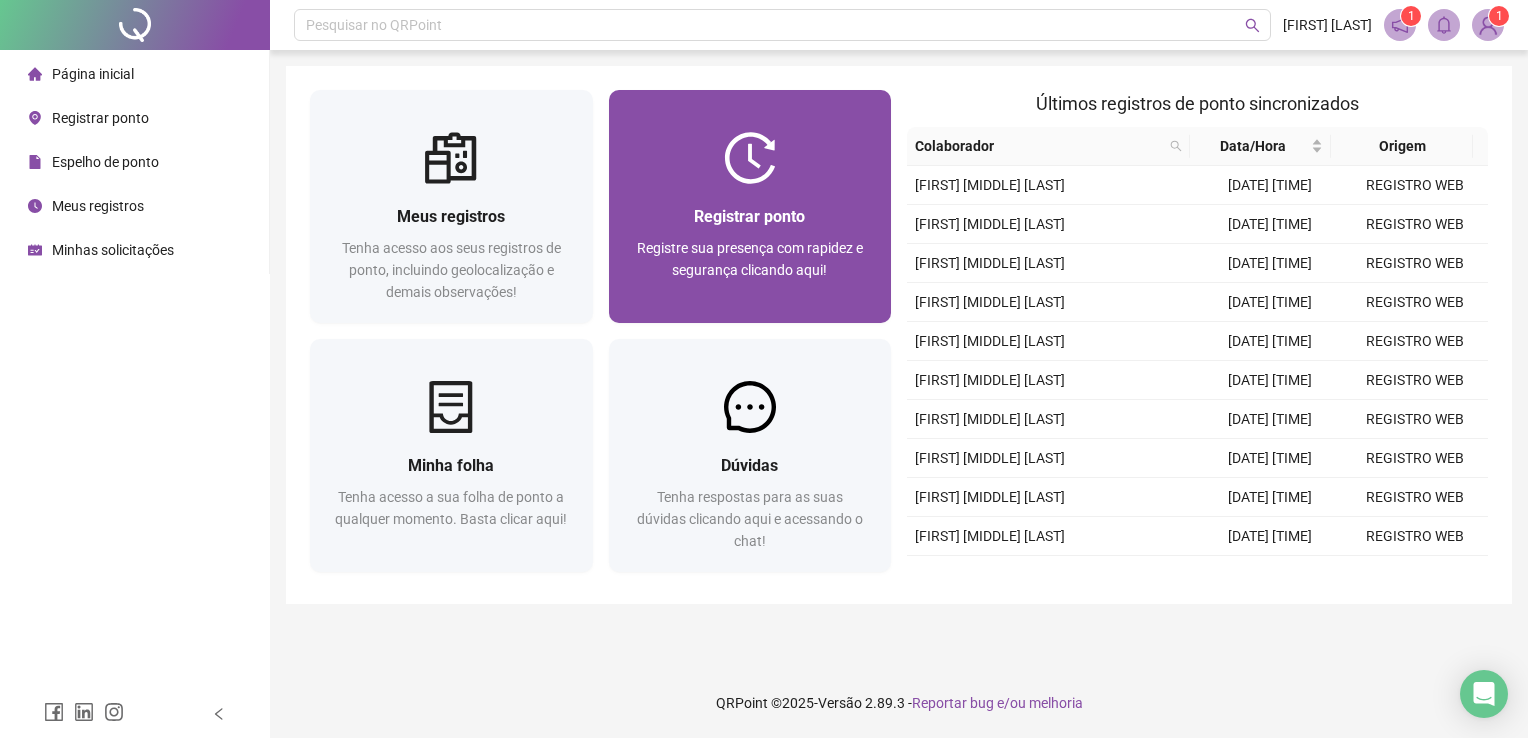 click on "Registrar ponto" at bounding box center [750, 216] 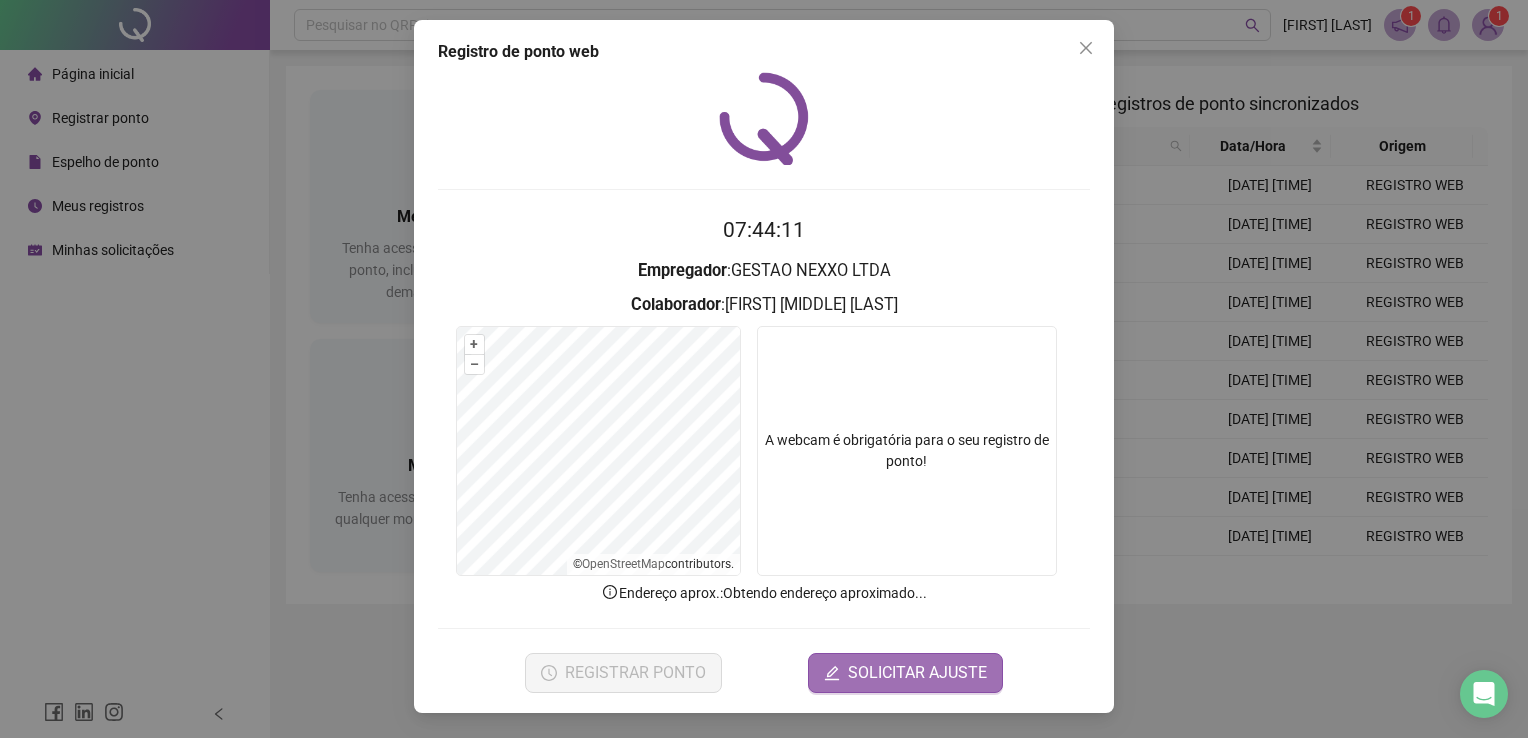 click at bounding box center [907, 451] 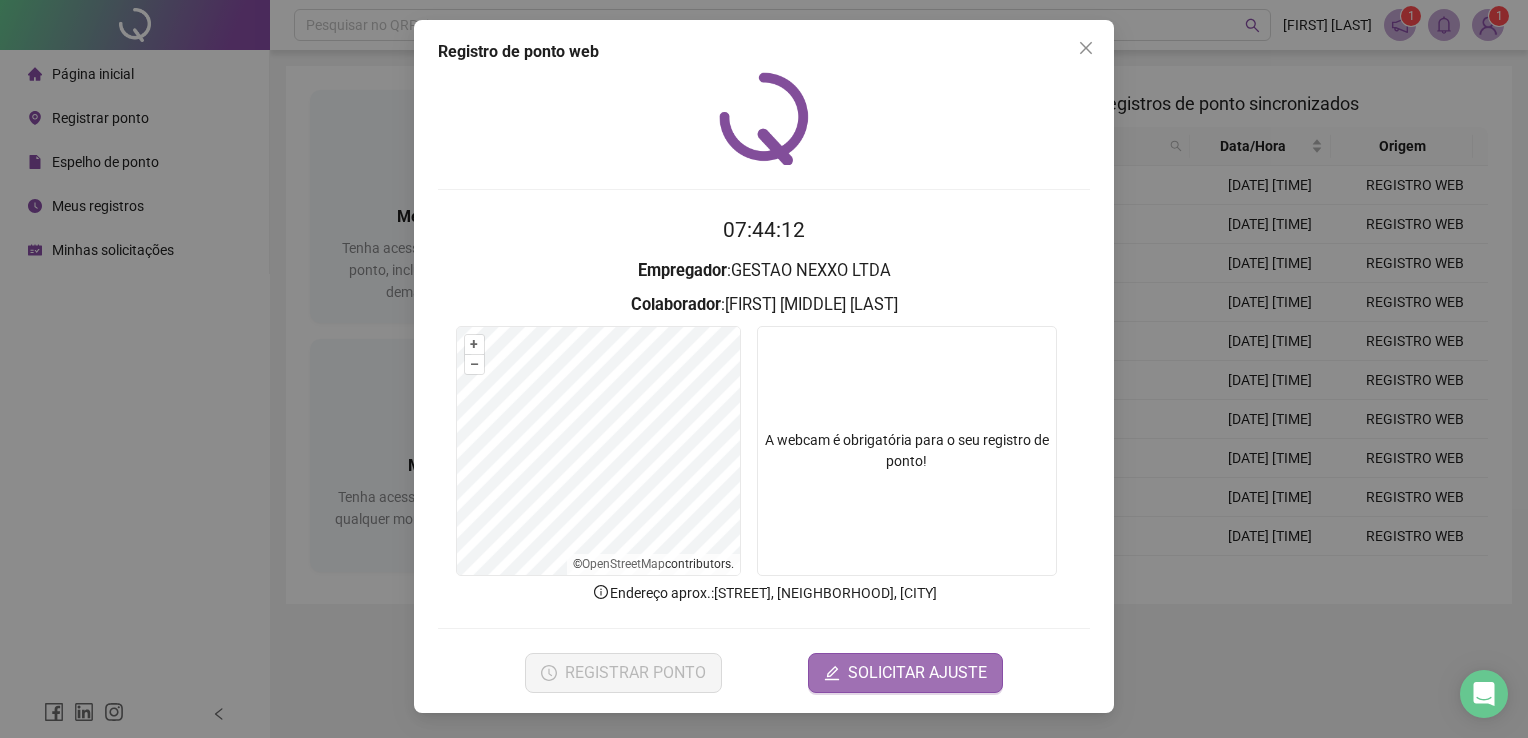 click on "SOLICITAR AJUSTE" at bounding box center [917, 673] 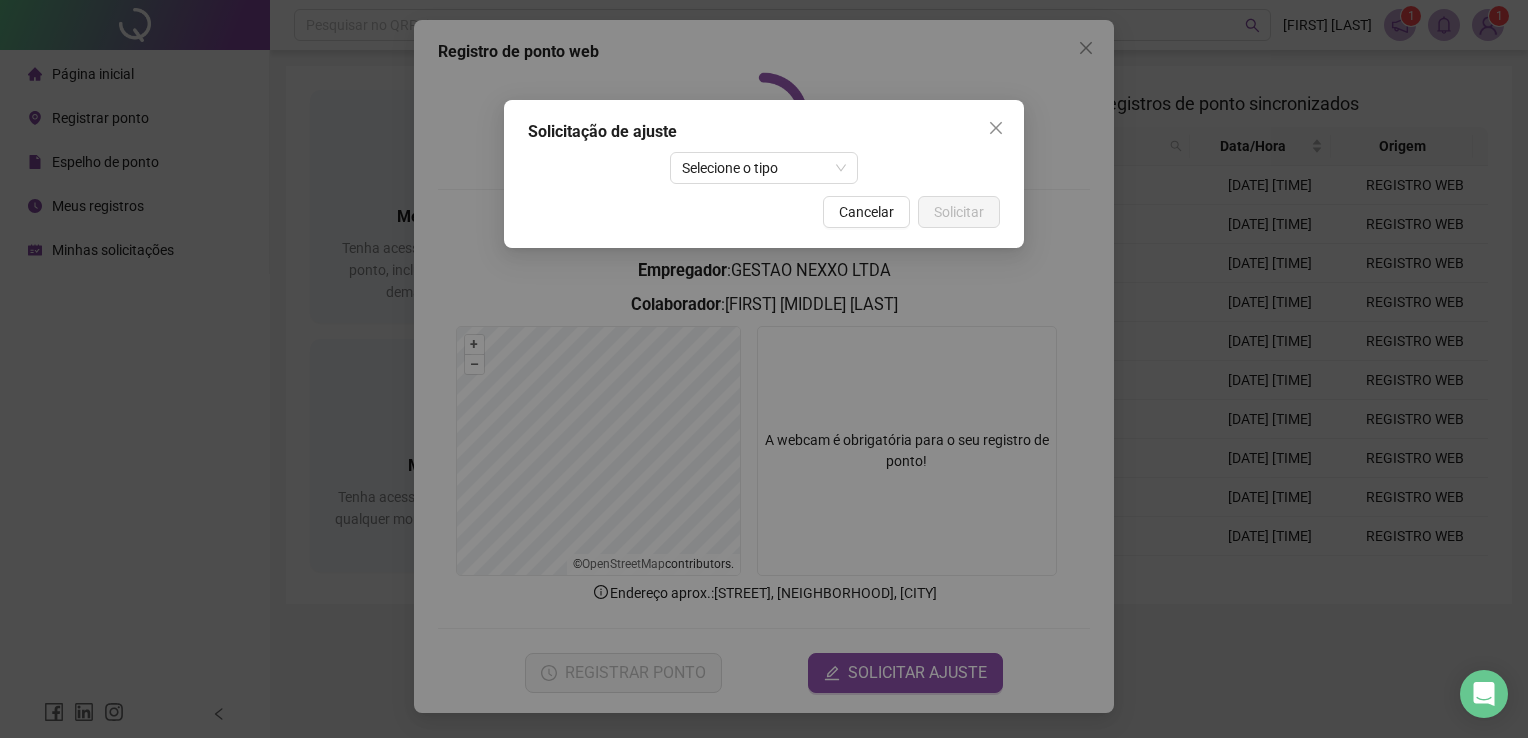 click on "Selecione o tipo" at bounding box center (764, 168) 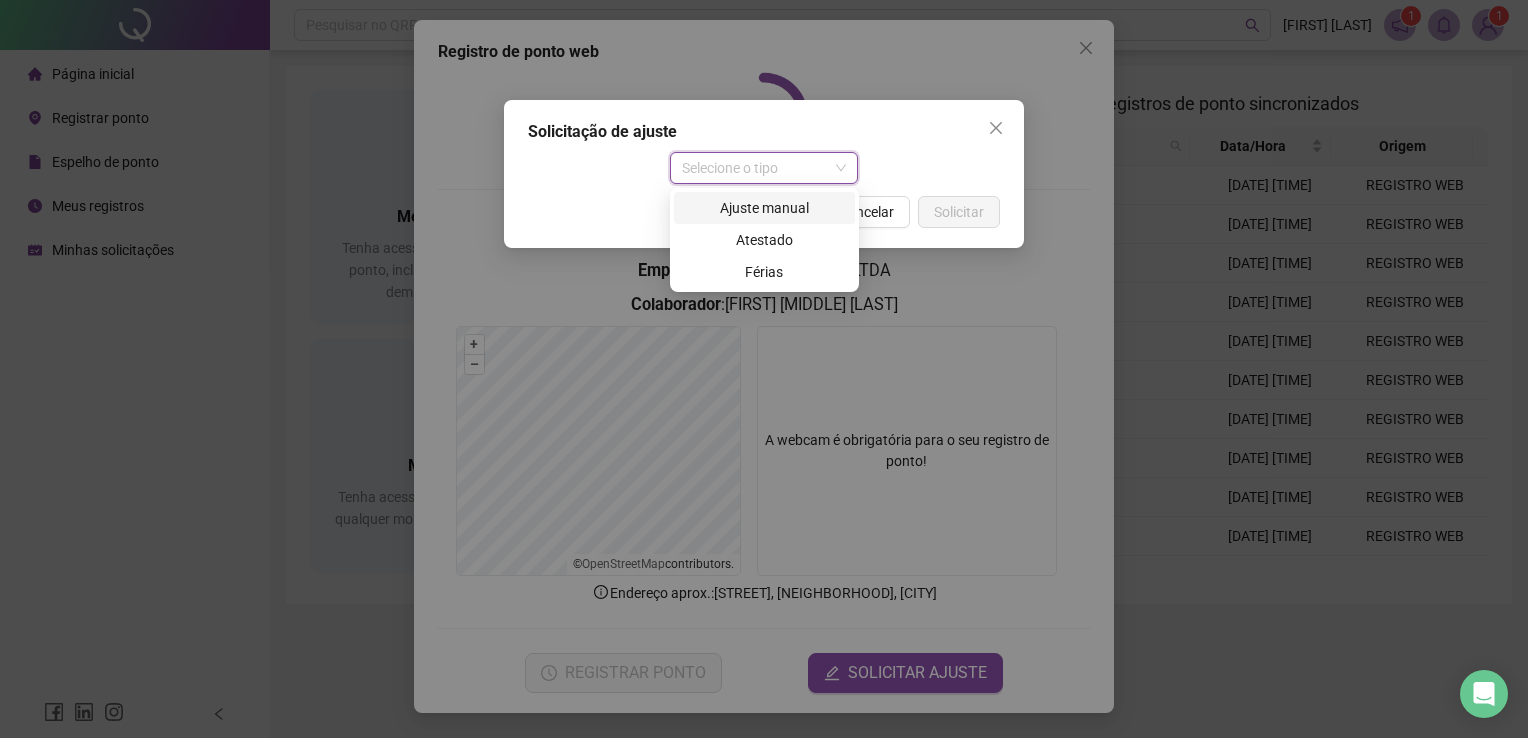 click on "Ajuste manual" at bounding box center [764, 208] 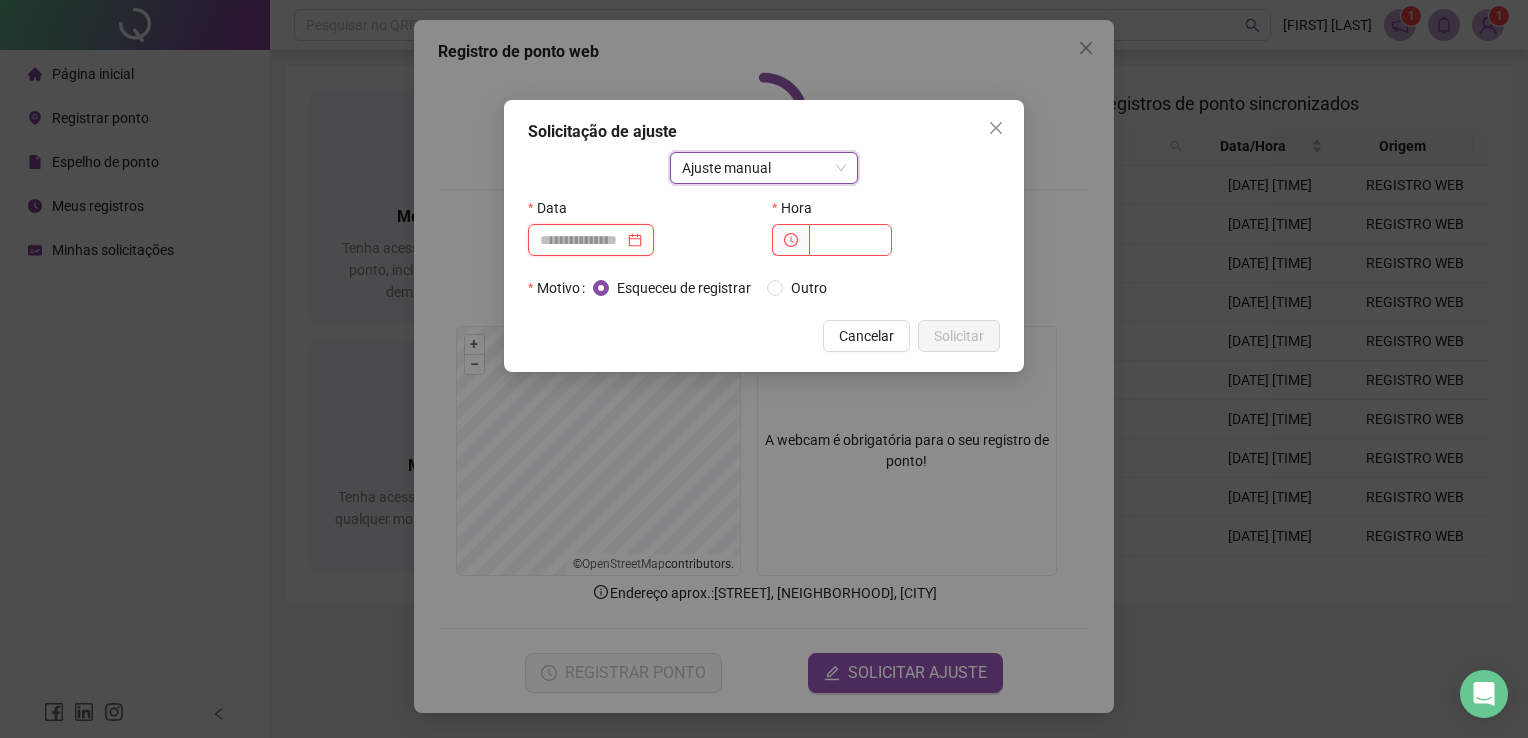 click at bounding box center [582, 240] 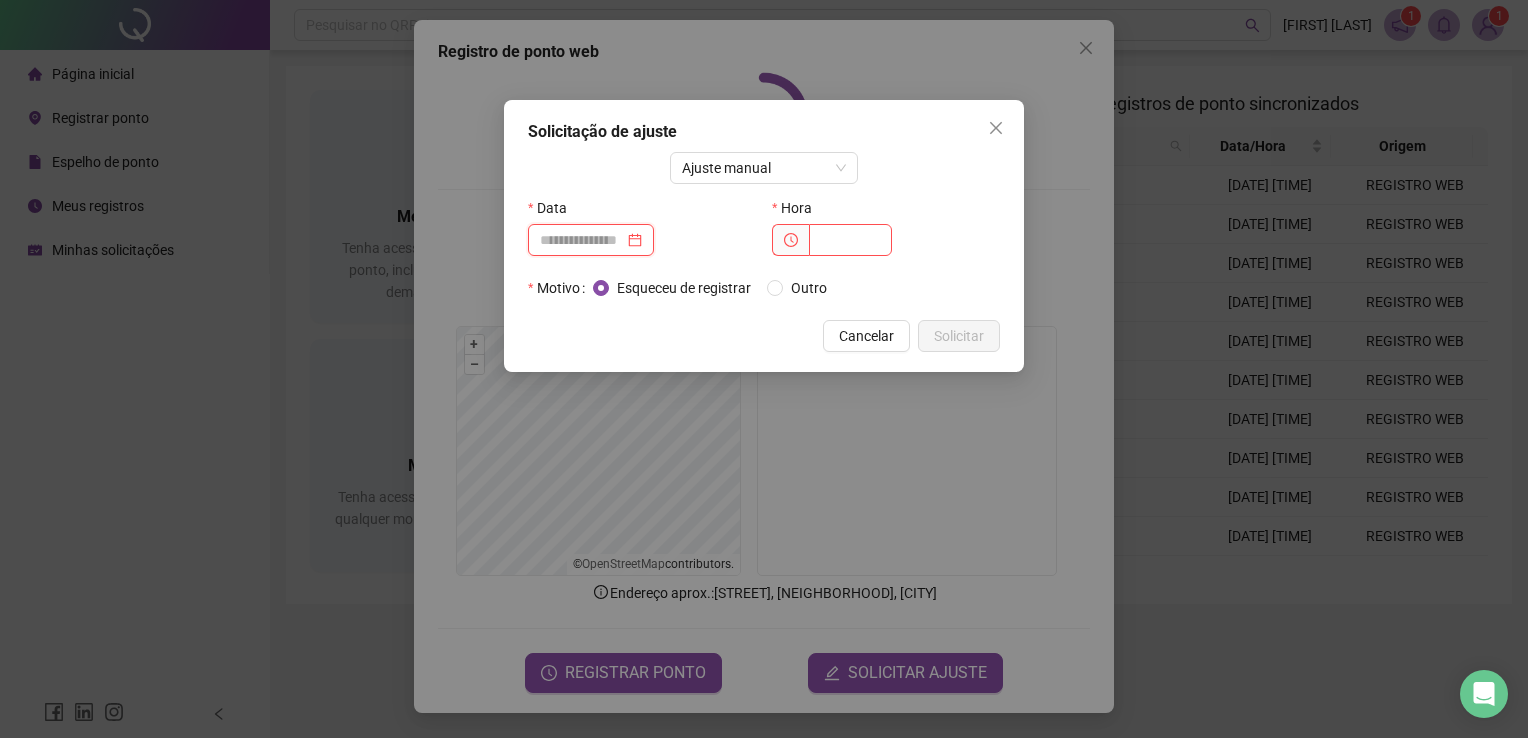 click at bounding box center [582, 240] 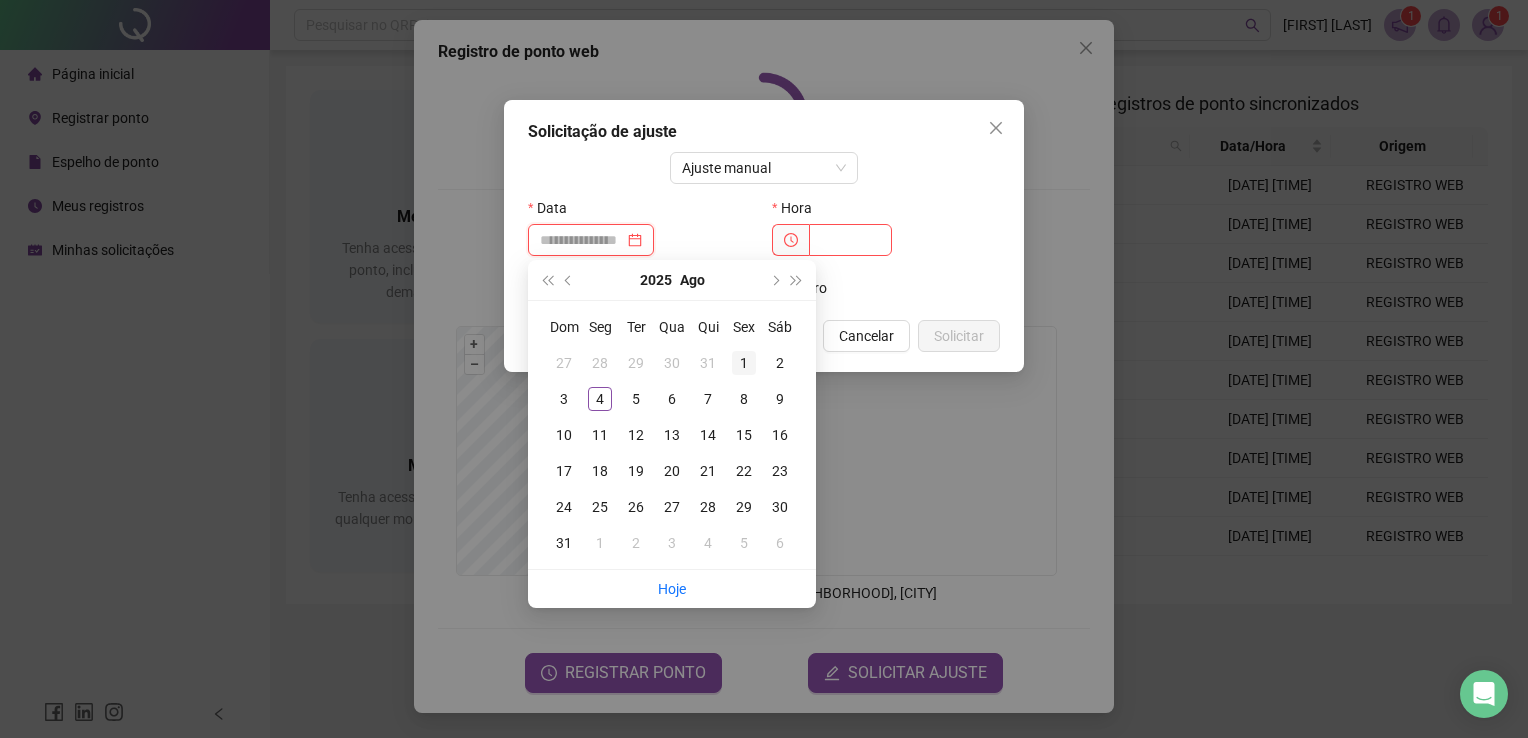 type on "**********" 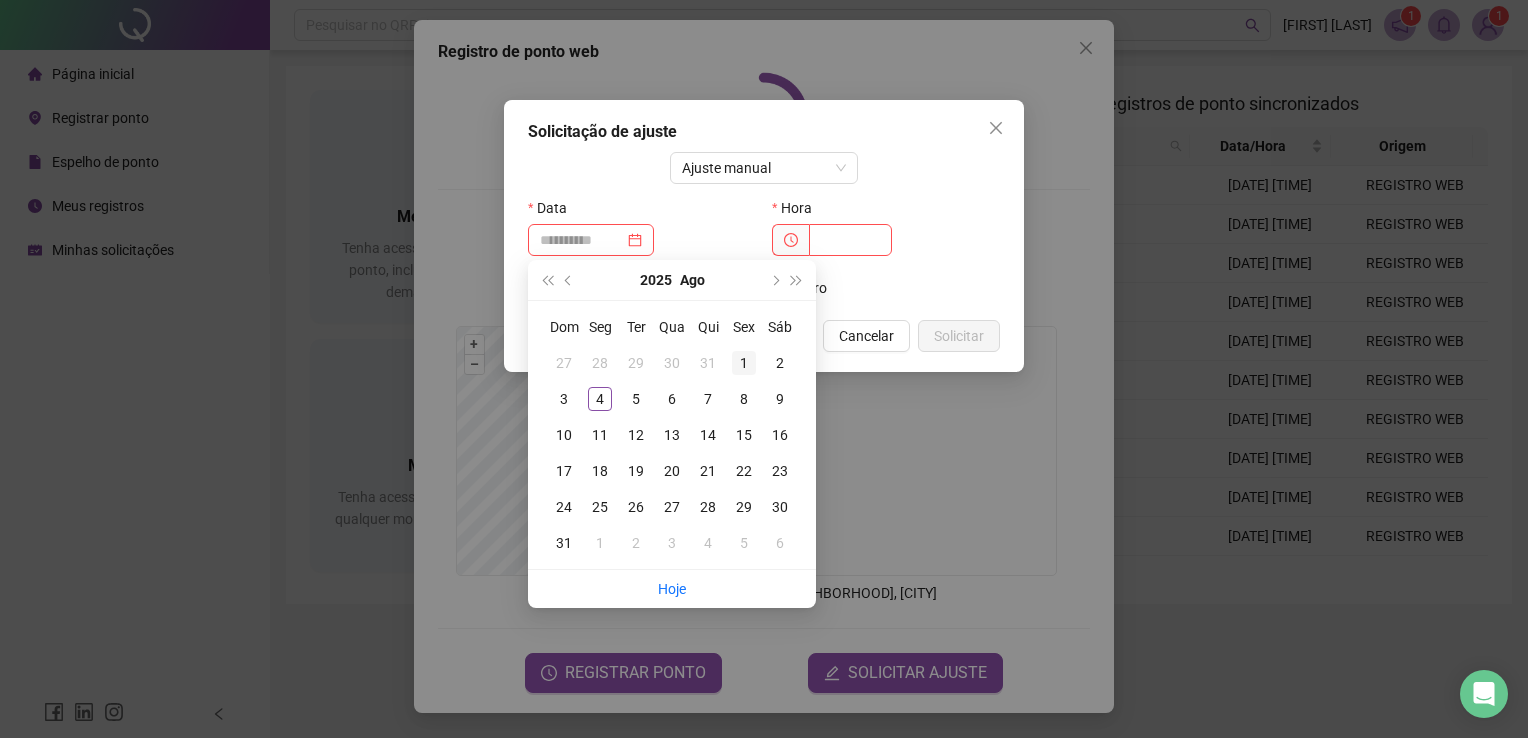 click on "1" at bounding box center [744, 363] 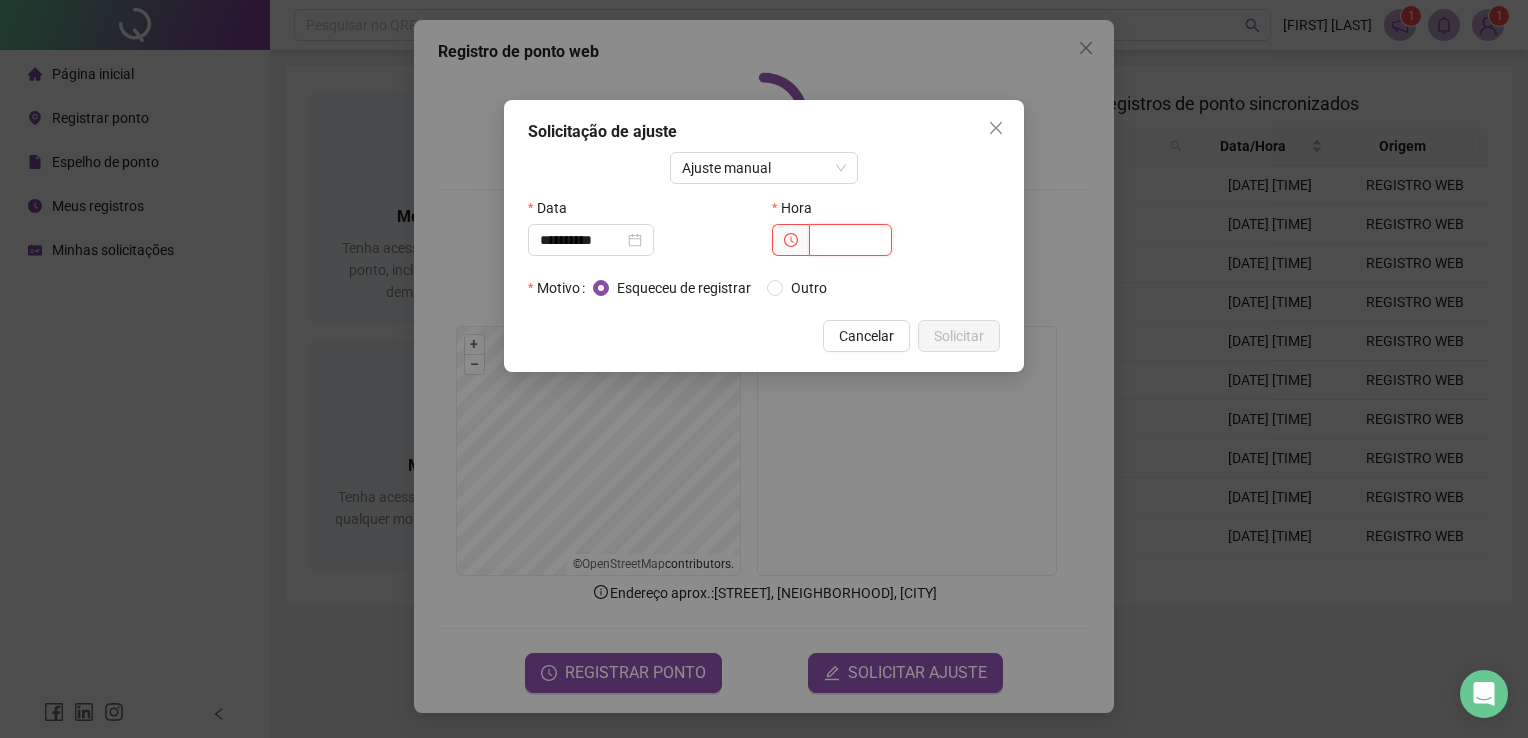 click at bounding box center (850, 240) 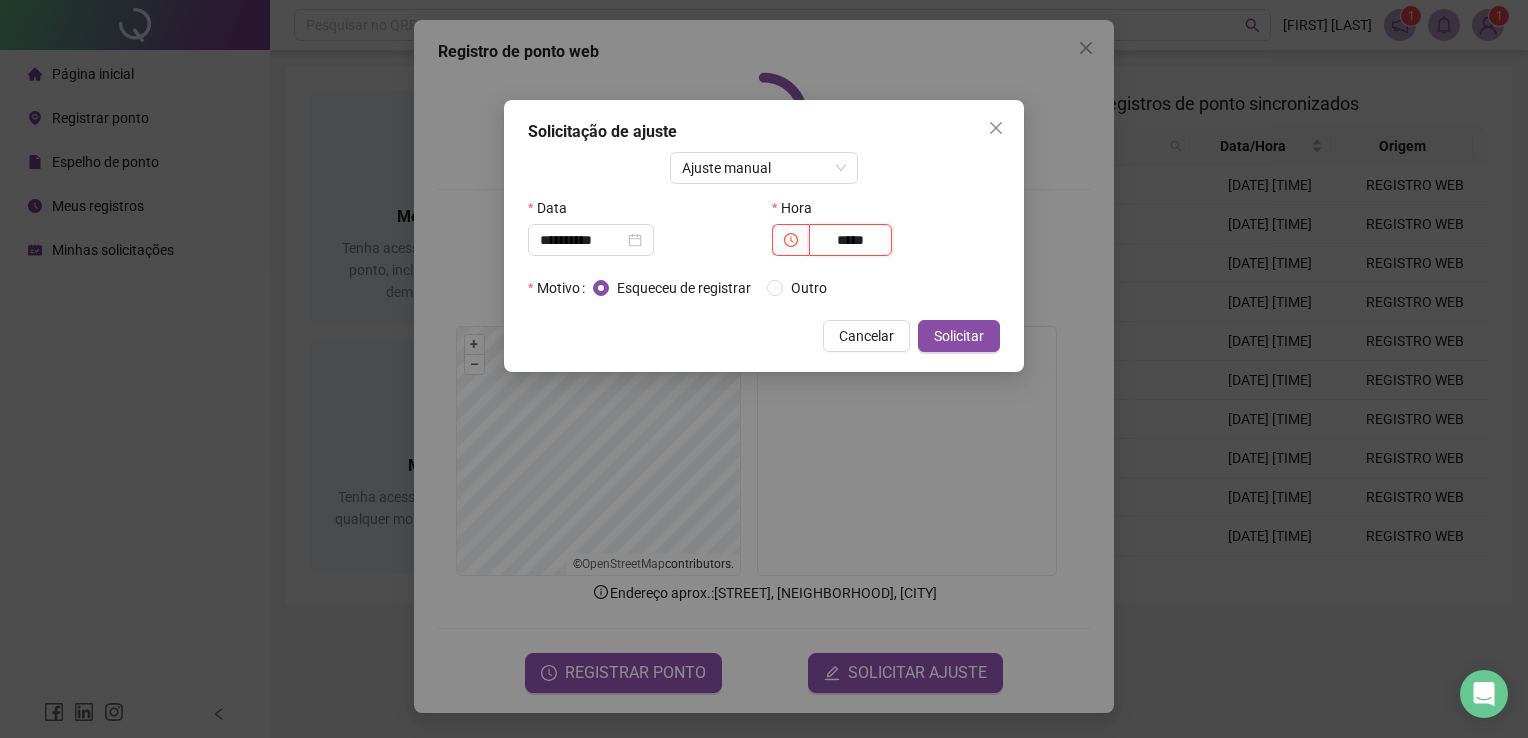 type on "*****" 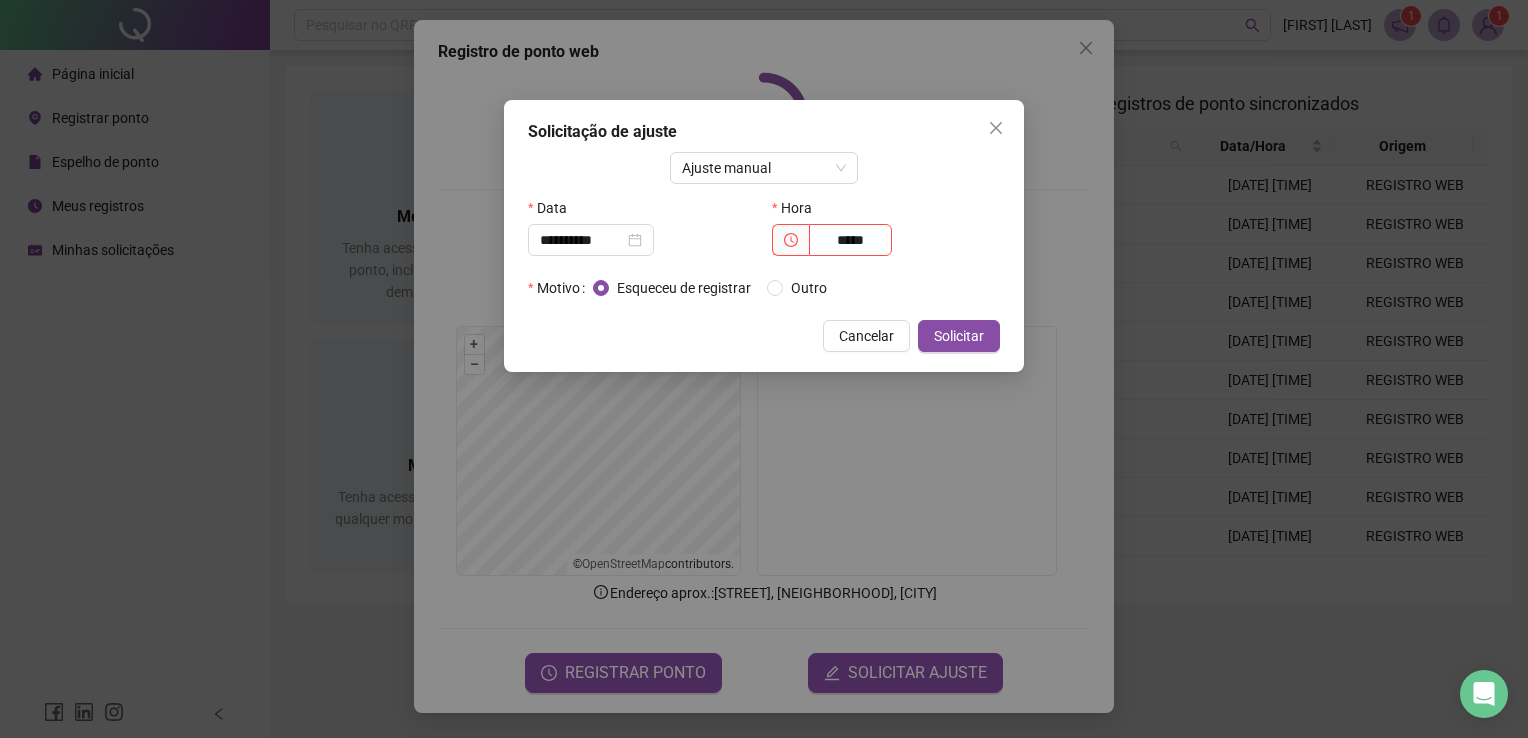 click on "Cancelar Solicitar" at bounding box center [764, 336] 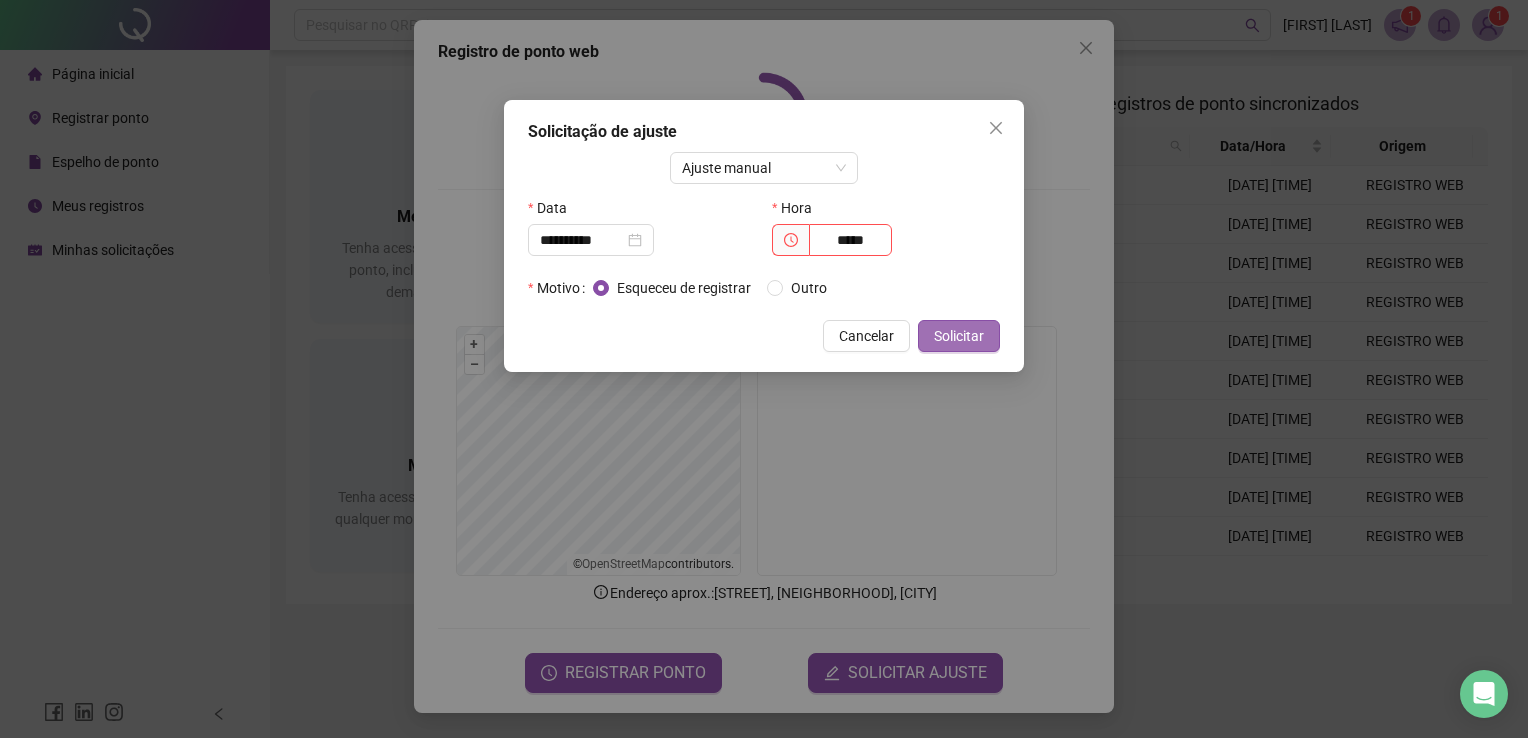click on "Solicitar" at bounding box center [959, 336] 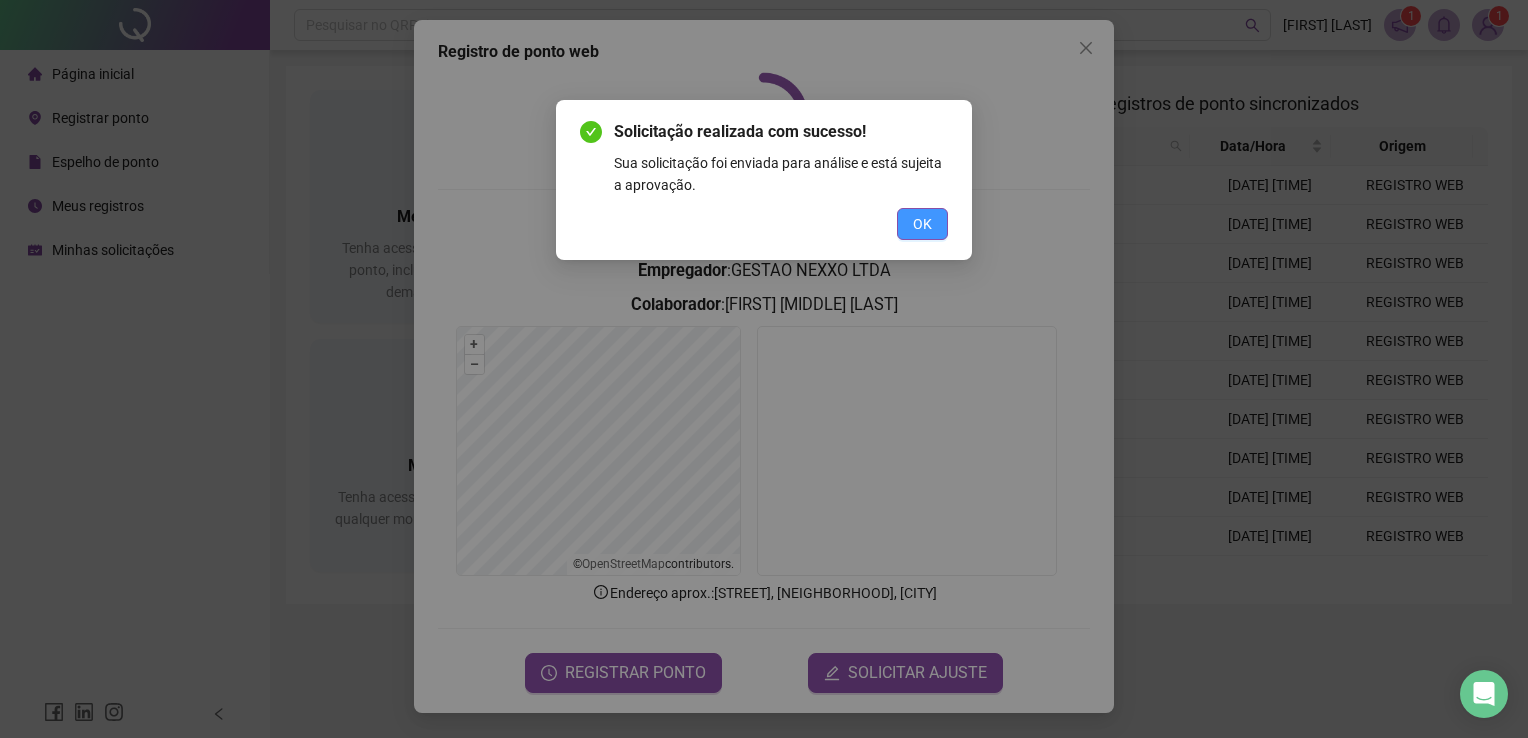 click on "OK" at bounding box center [922, 224] 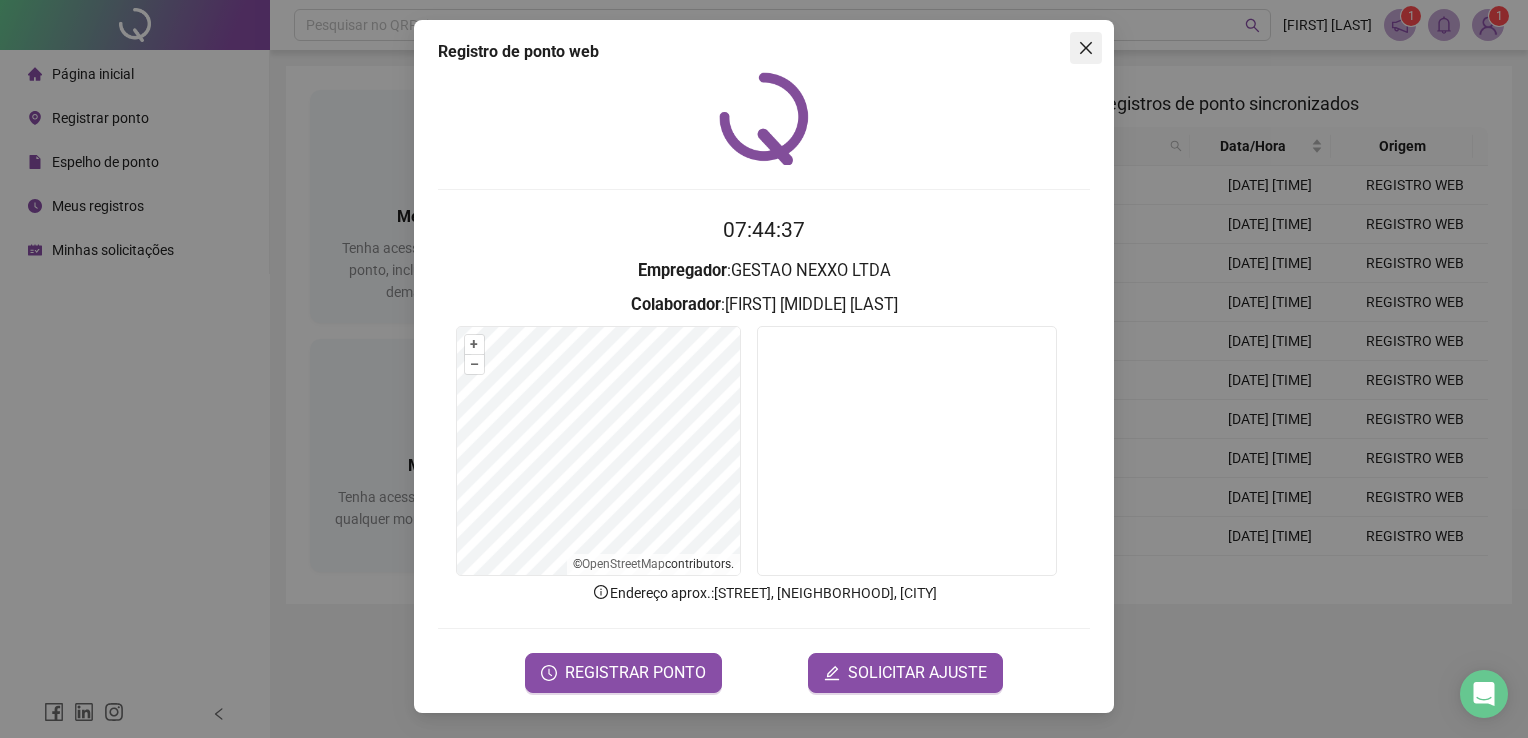 click 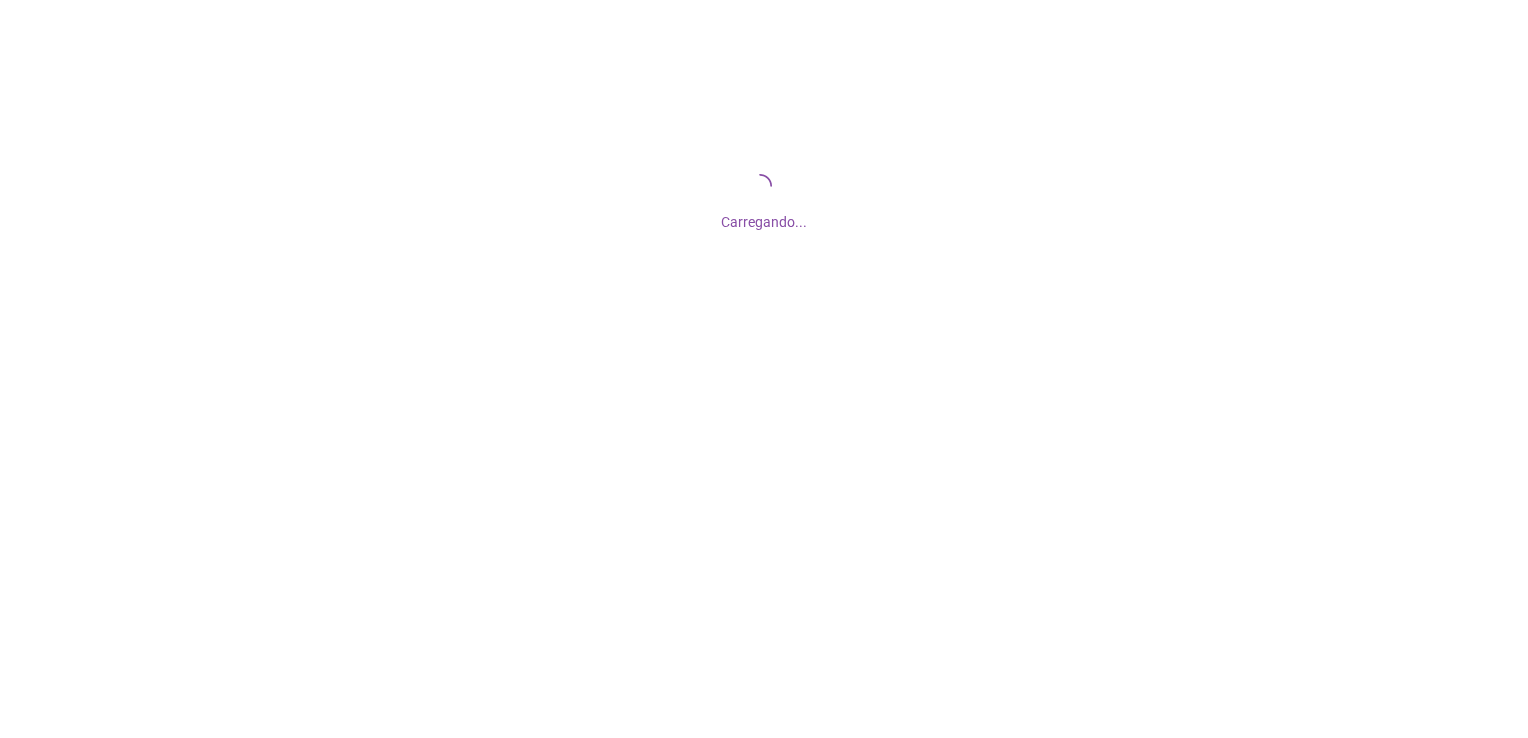 scroll, scrollTop: 0, scrollLeft: 0, axis: both 